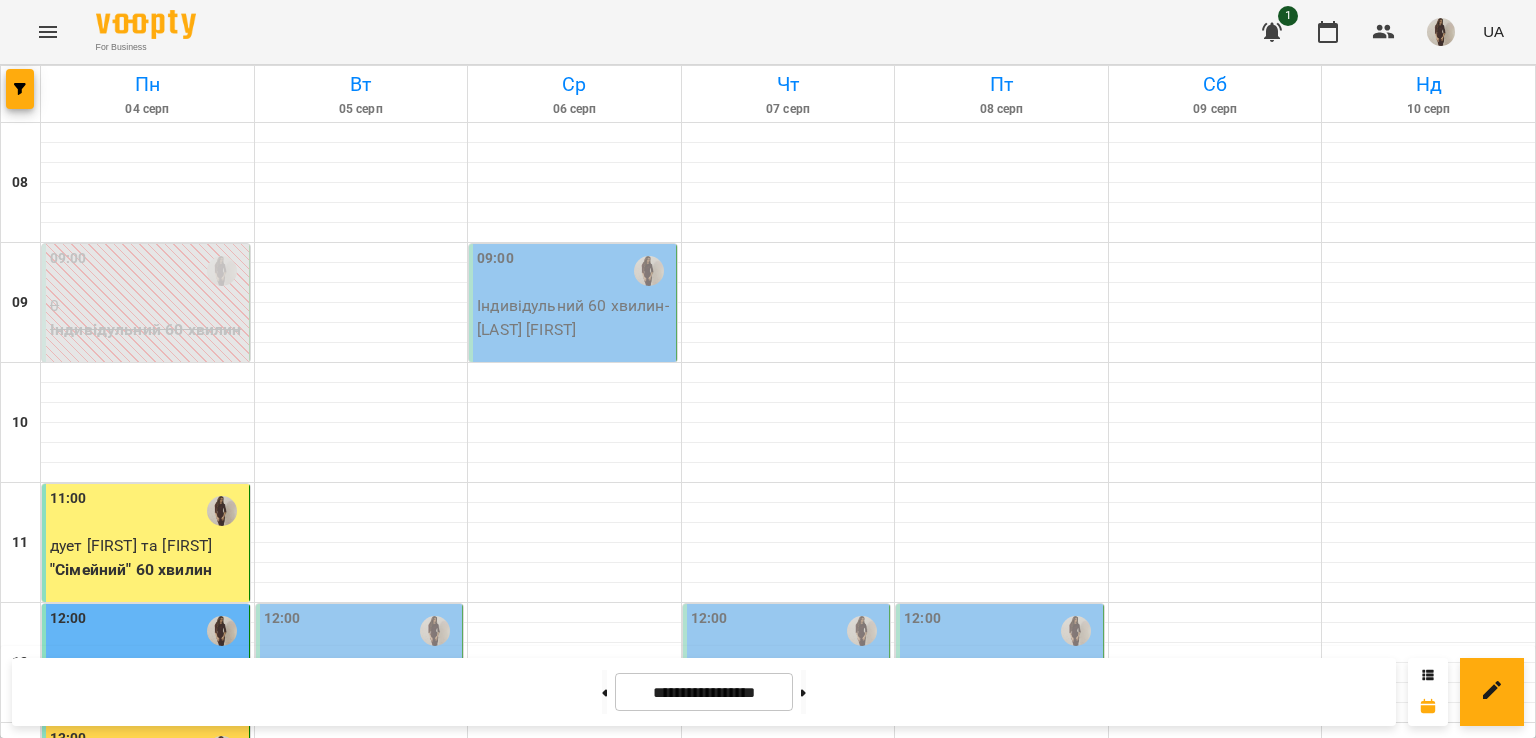 scroll, scrollTop: 0, scrollLeft: 0, axis: both 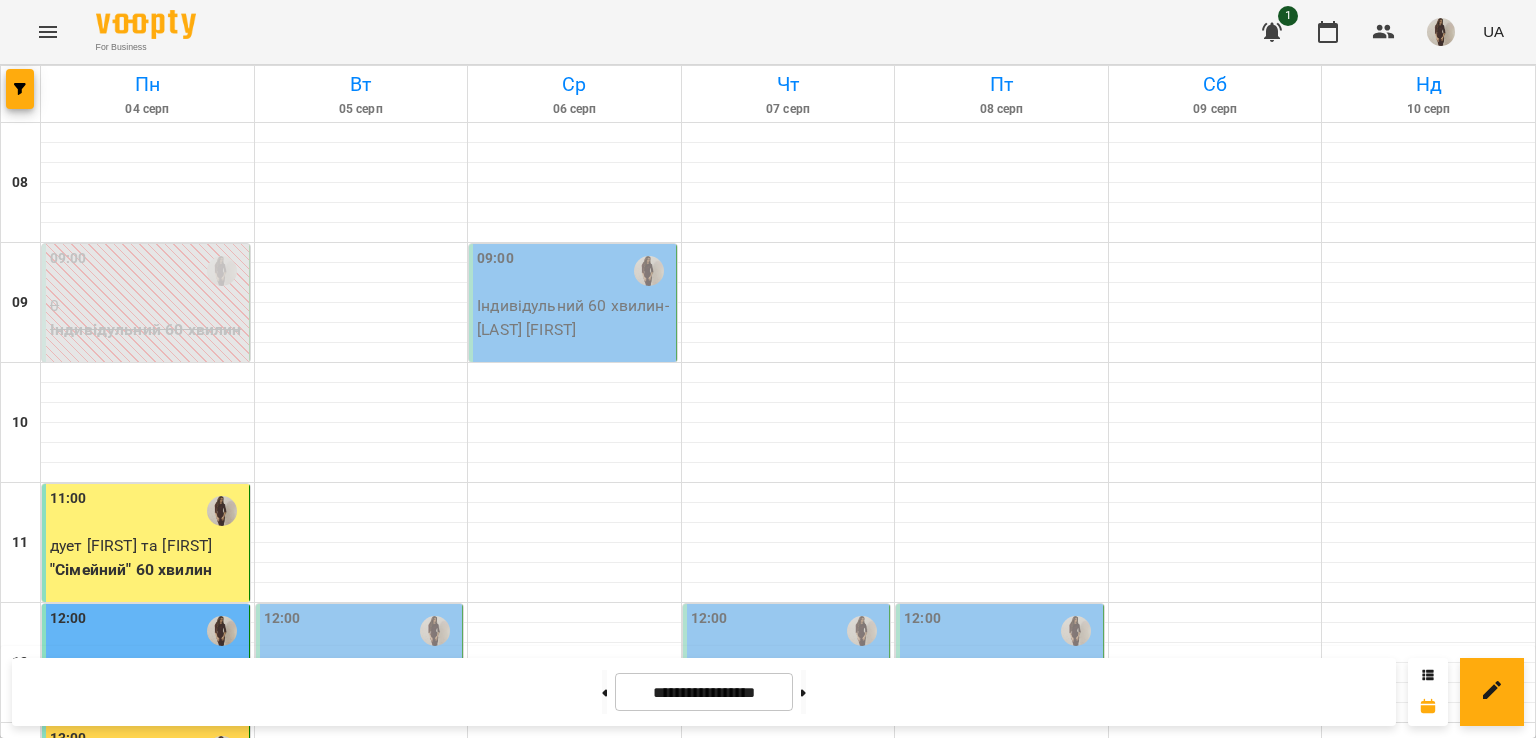 click on "Індивідульний 60 хвилин - [FIRST] [LAST]" at bounding box center (361, 677) 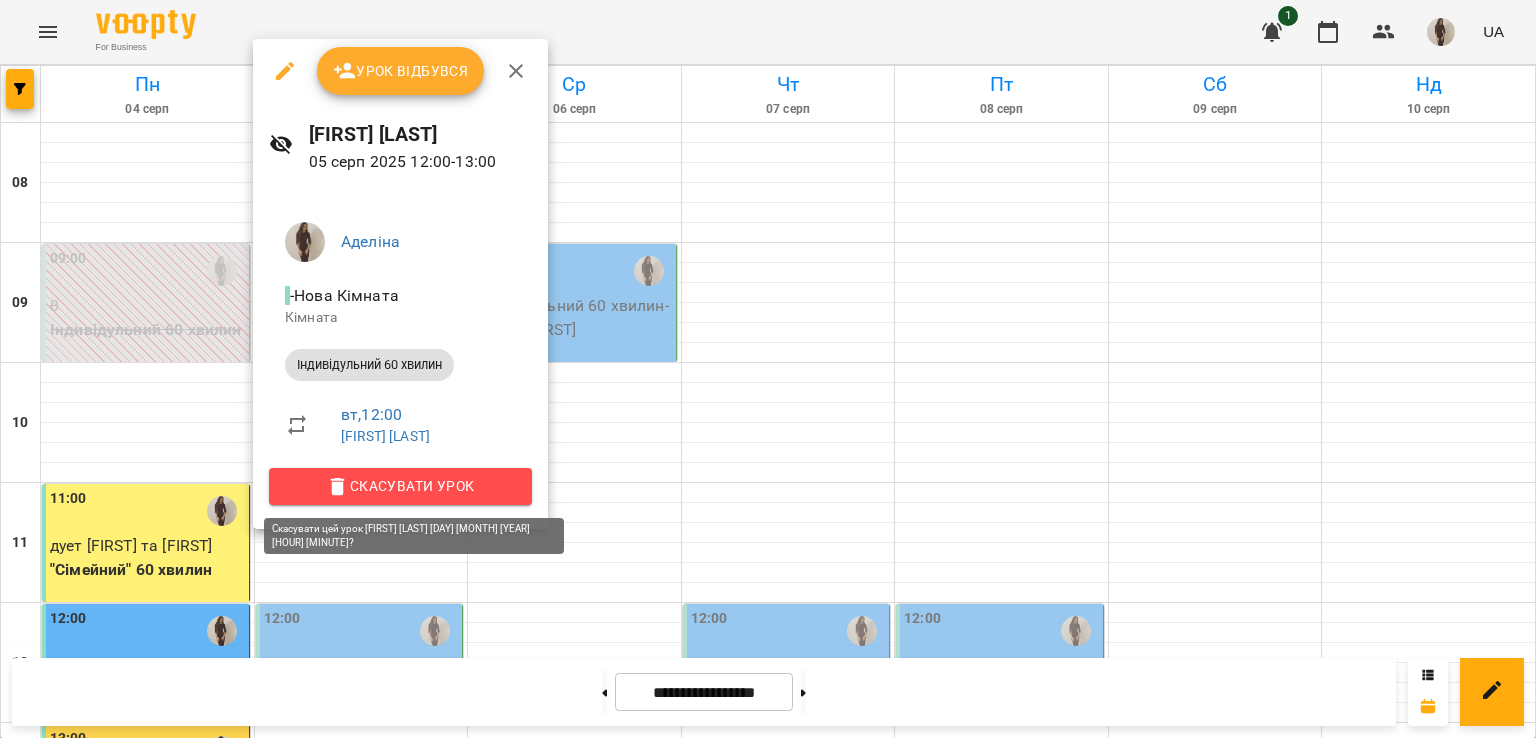 click on "Скасувати Урок" at bounding box center (400, 486) 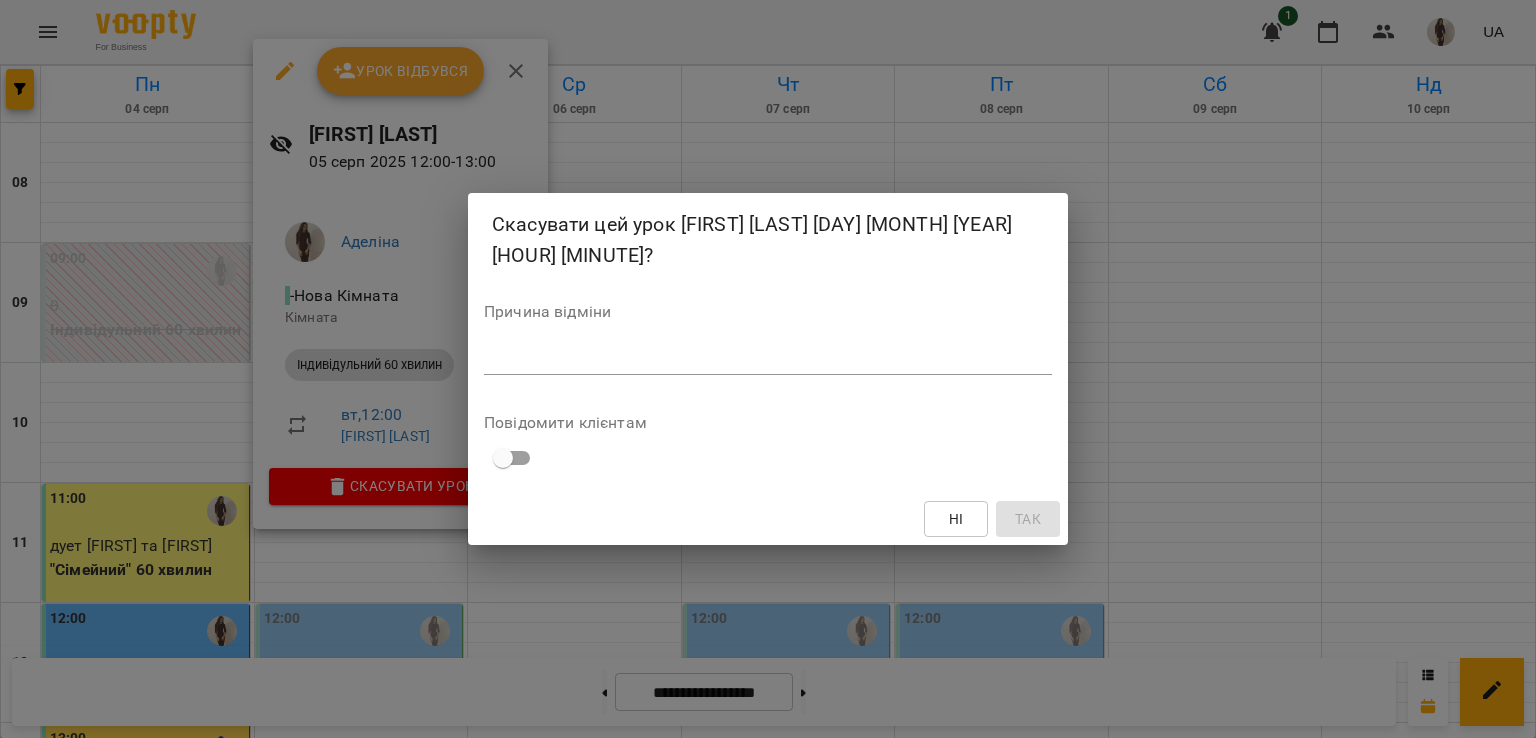 click at bounding box center [768, 358] 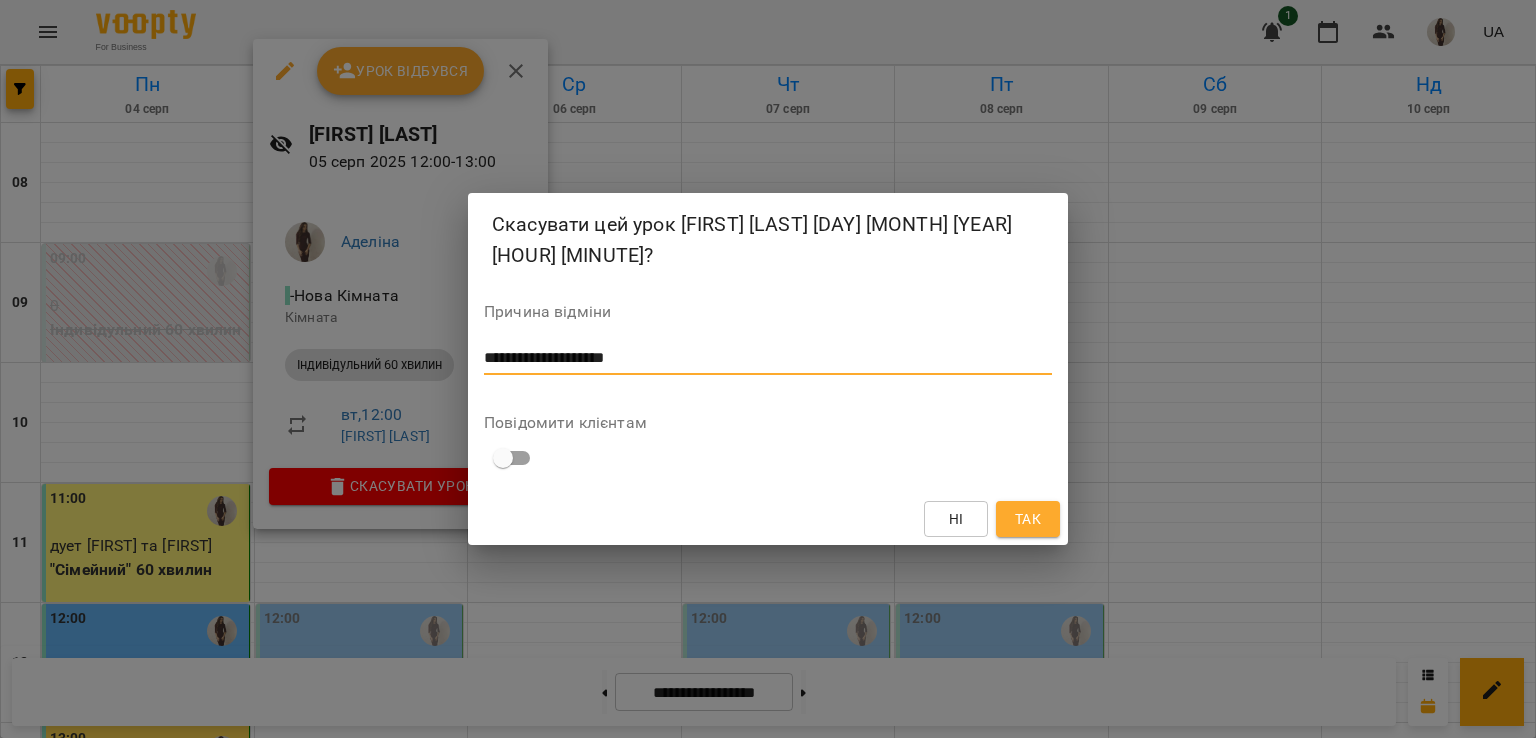 type on "**********" 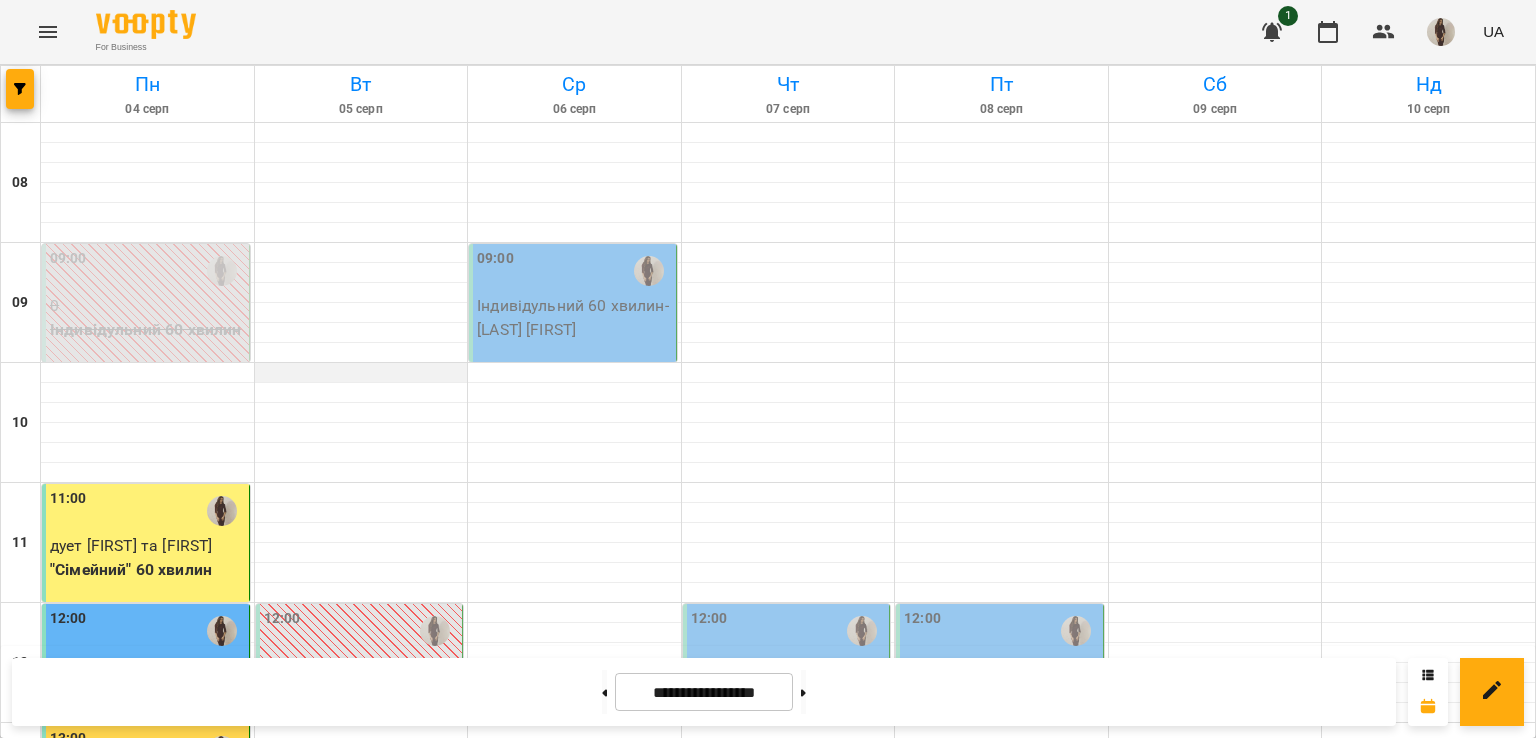 click at bounding box center (361, 373) 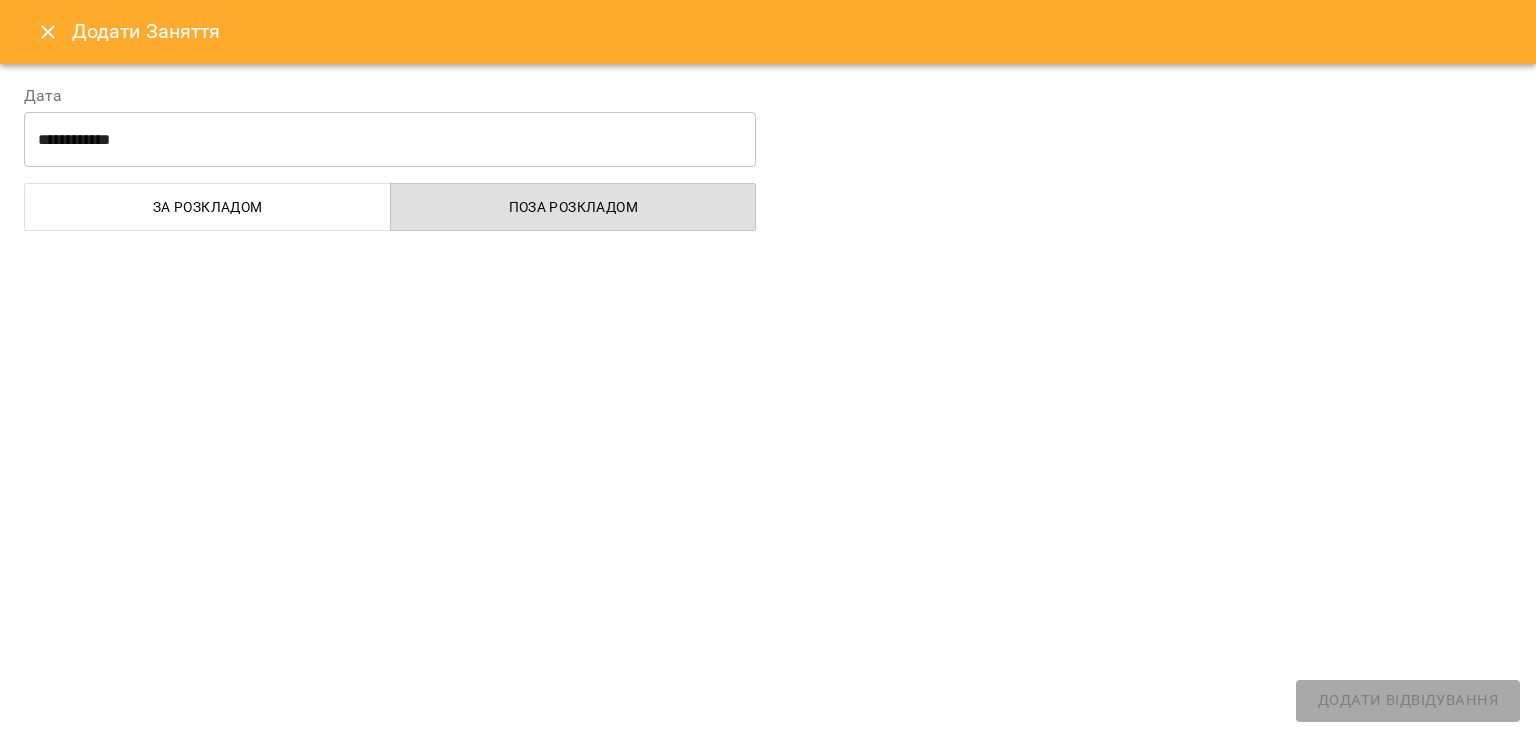 select on "**********" 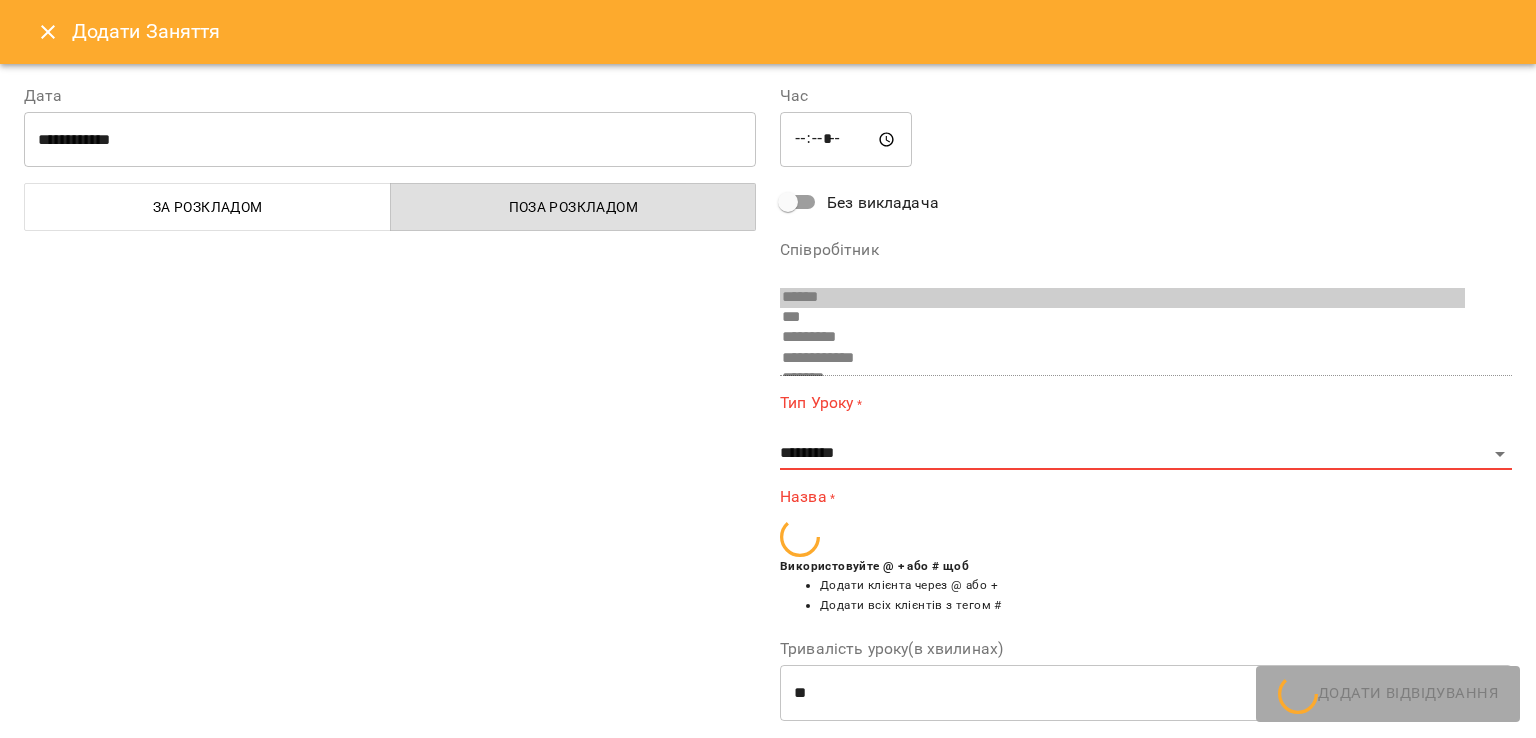 scroll, scrollTop: 94, scrollLeft: 0, axis: vertical 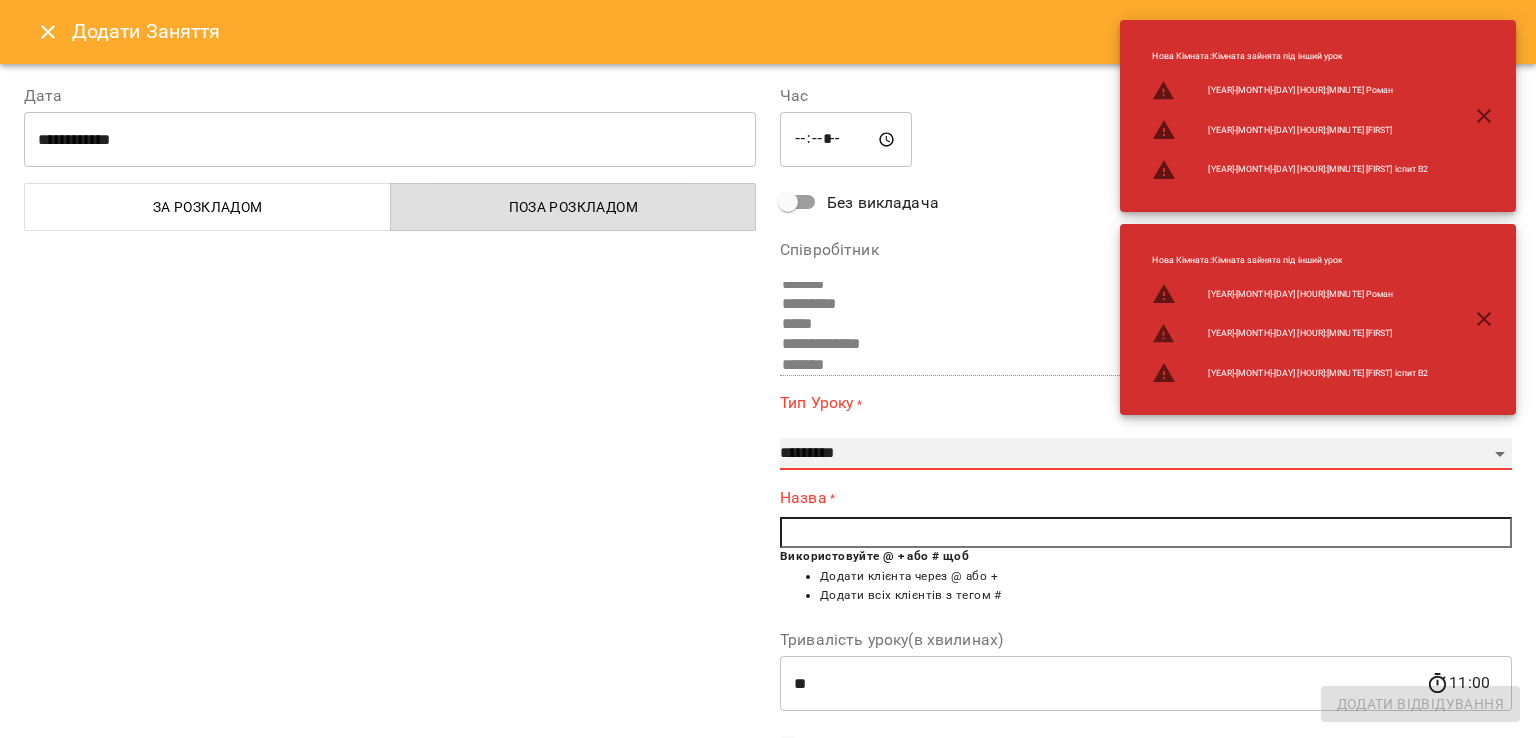 click on "**********" at bounding box center (1146, 454) 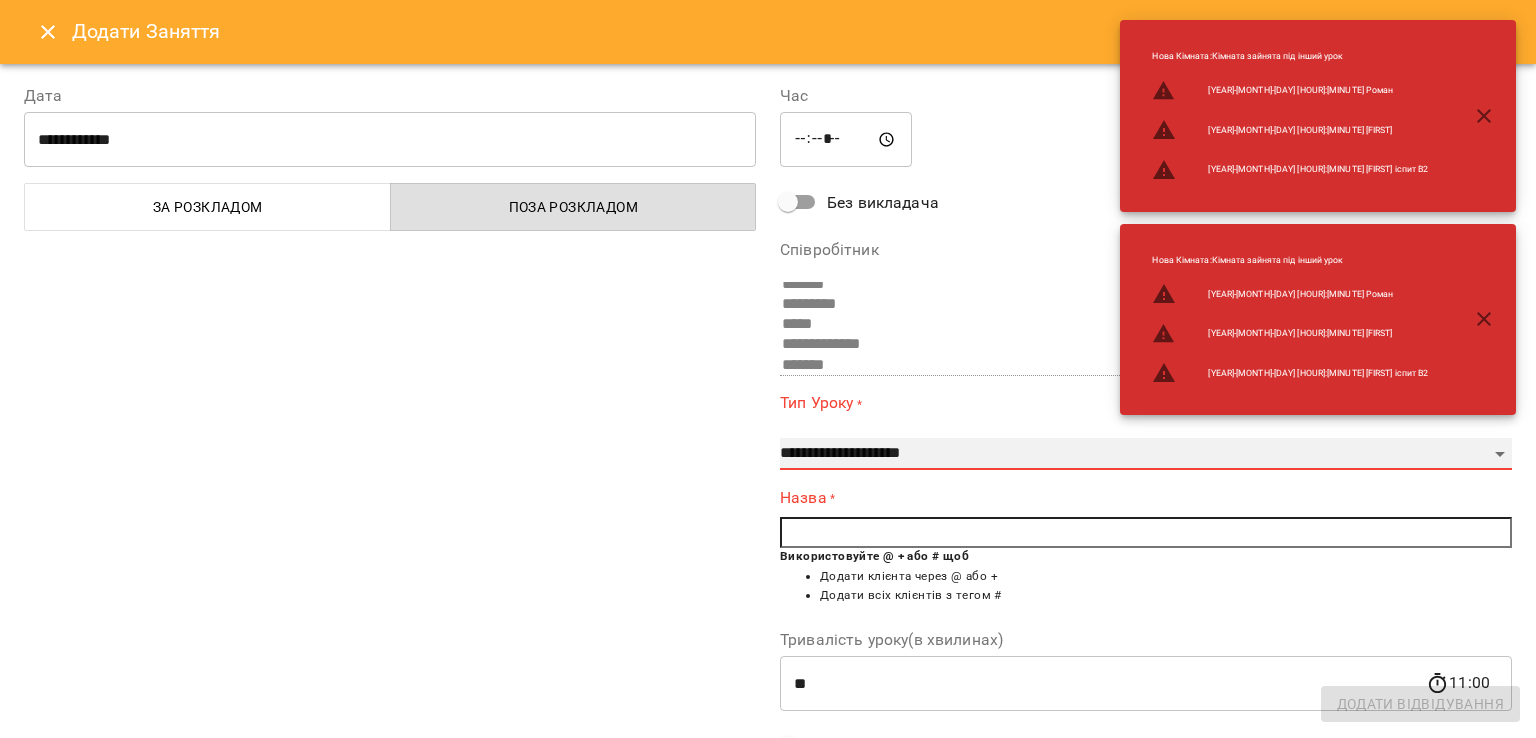 click on "**********" at bounding box center (1146, 454) 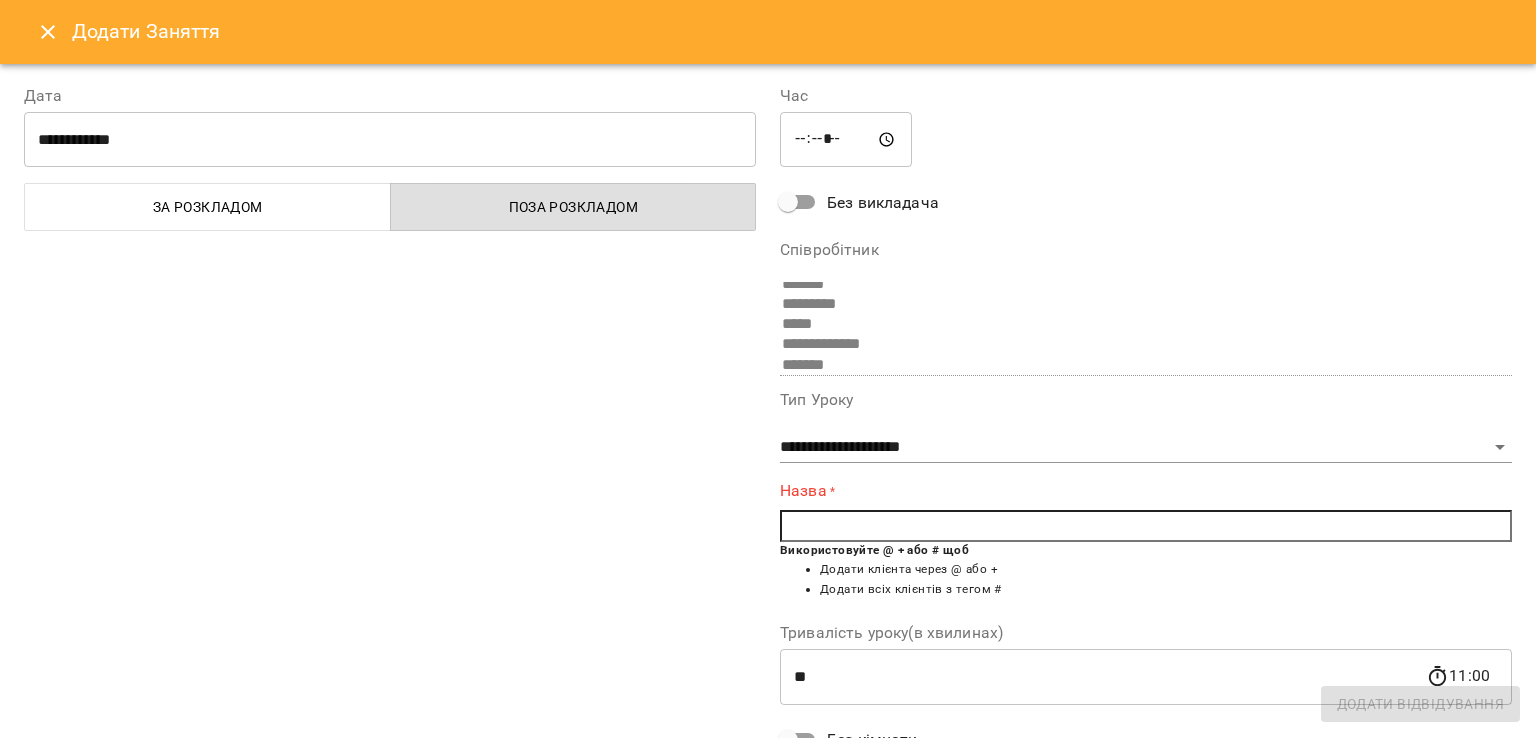 click at bounding box center (1146, 526) 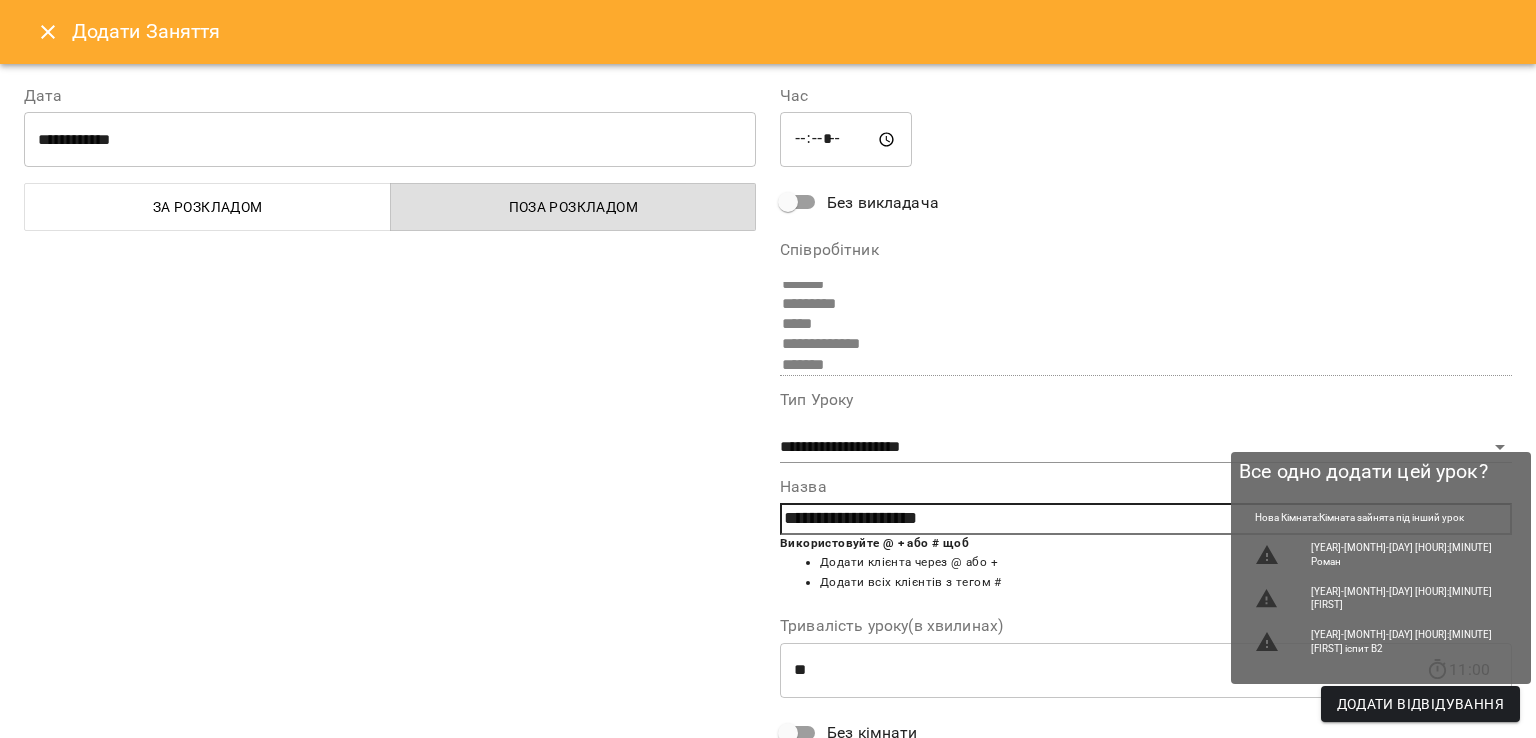 type on "**********" 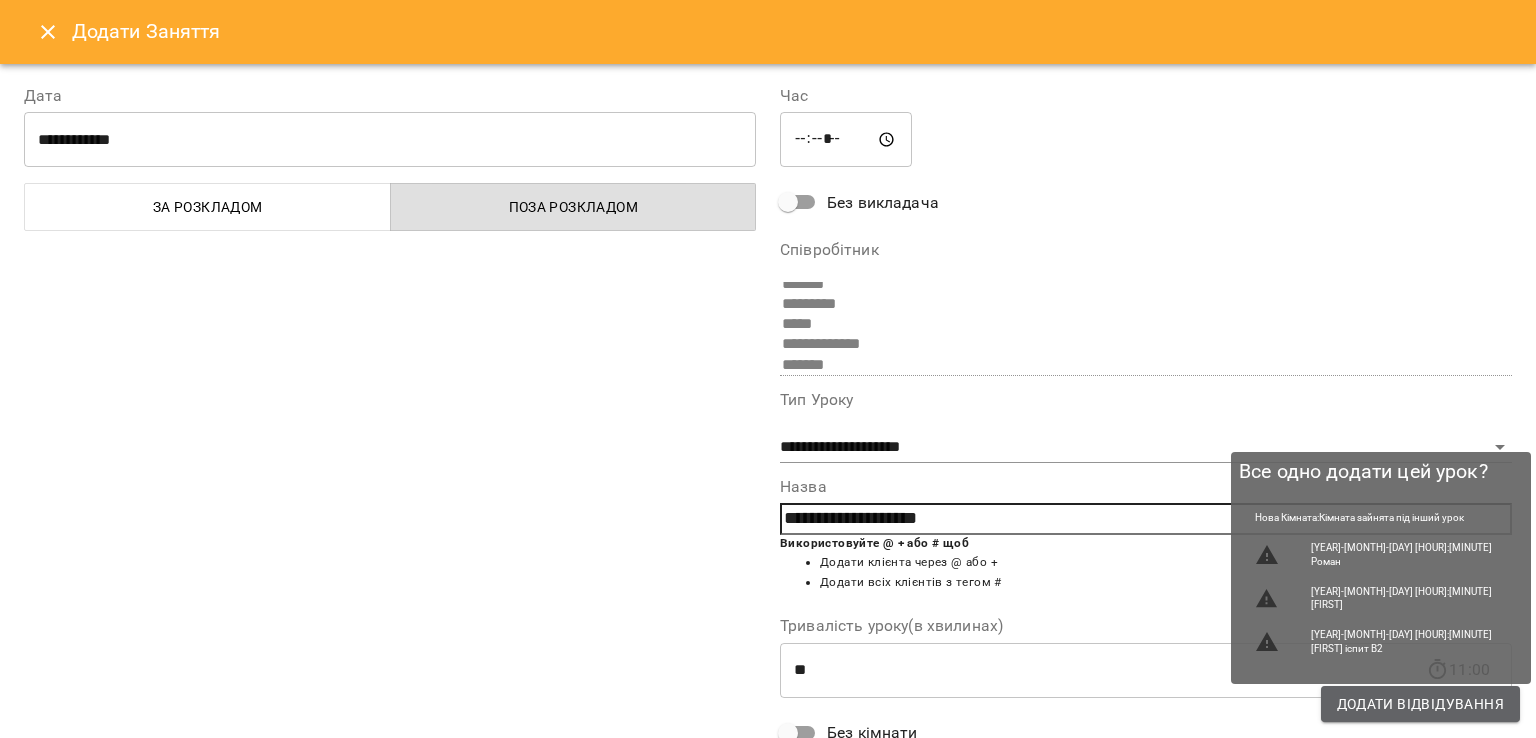 click on "Додати Відвідування" at bounding box center (1420, 704) 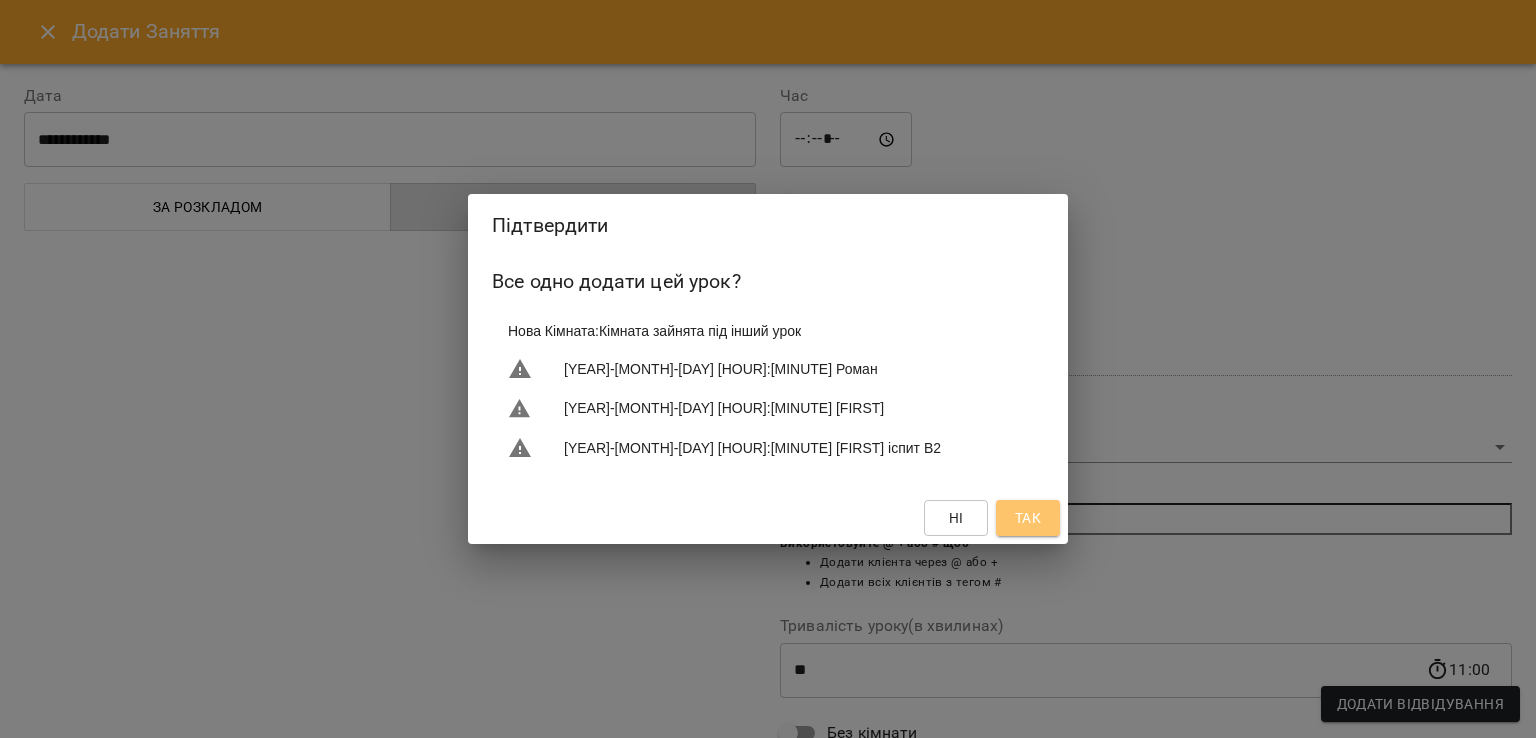 click on "Так" at bounding box center [1028, 518] 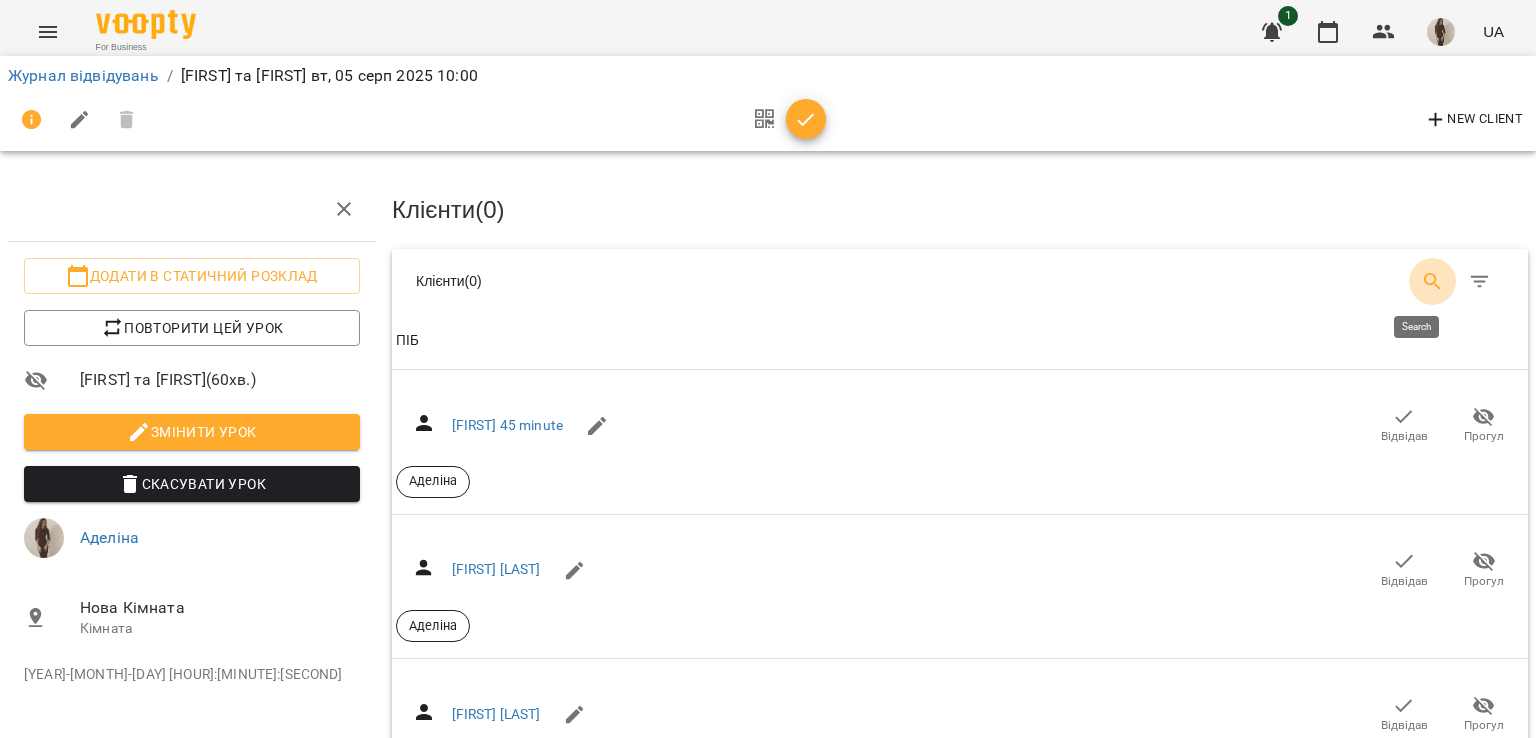 click 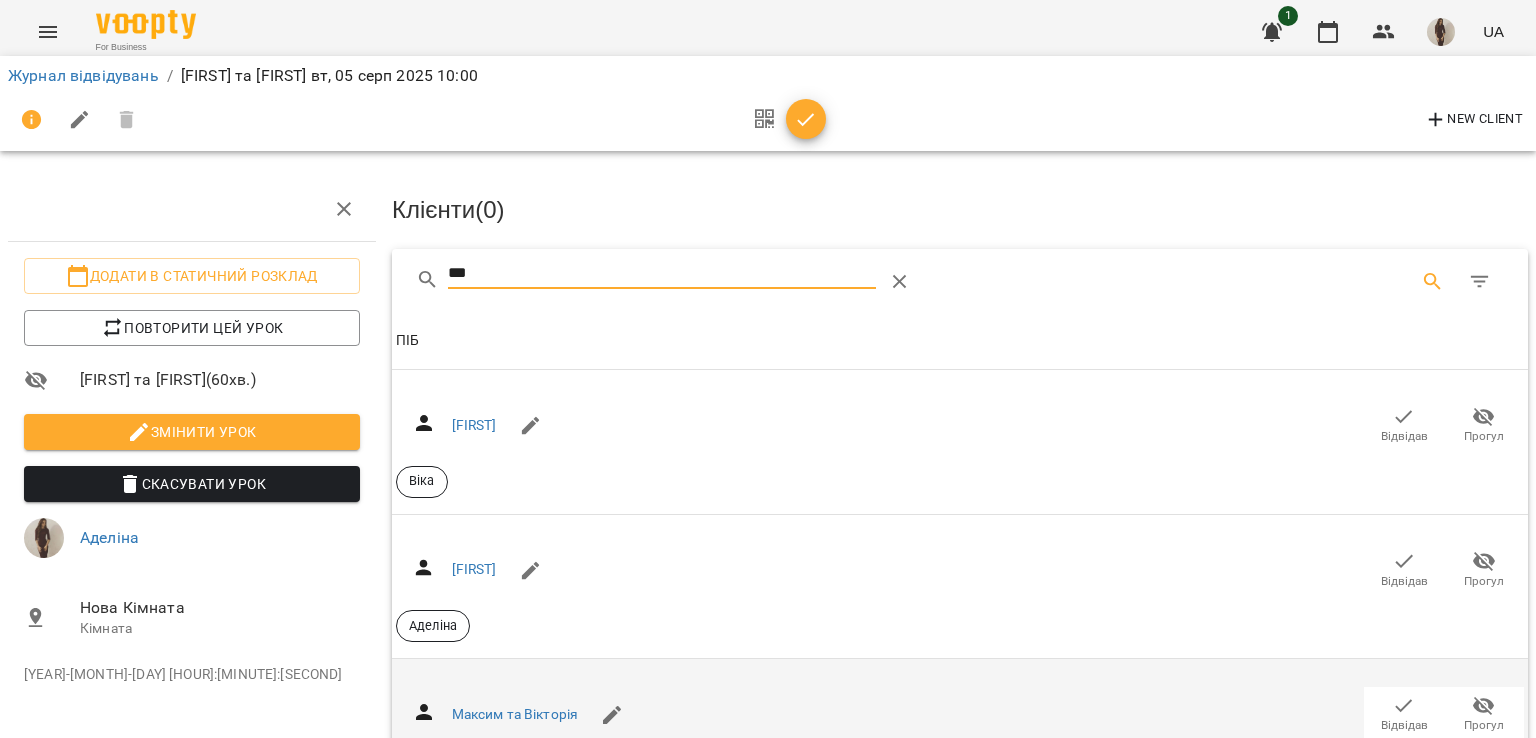 type on "***" 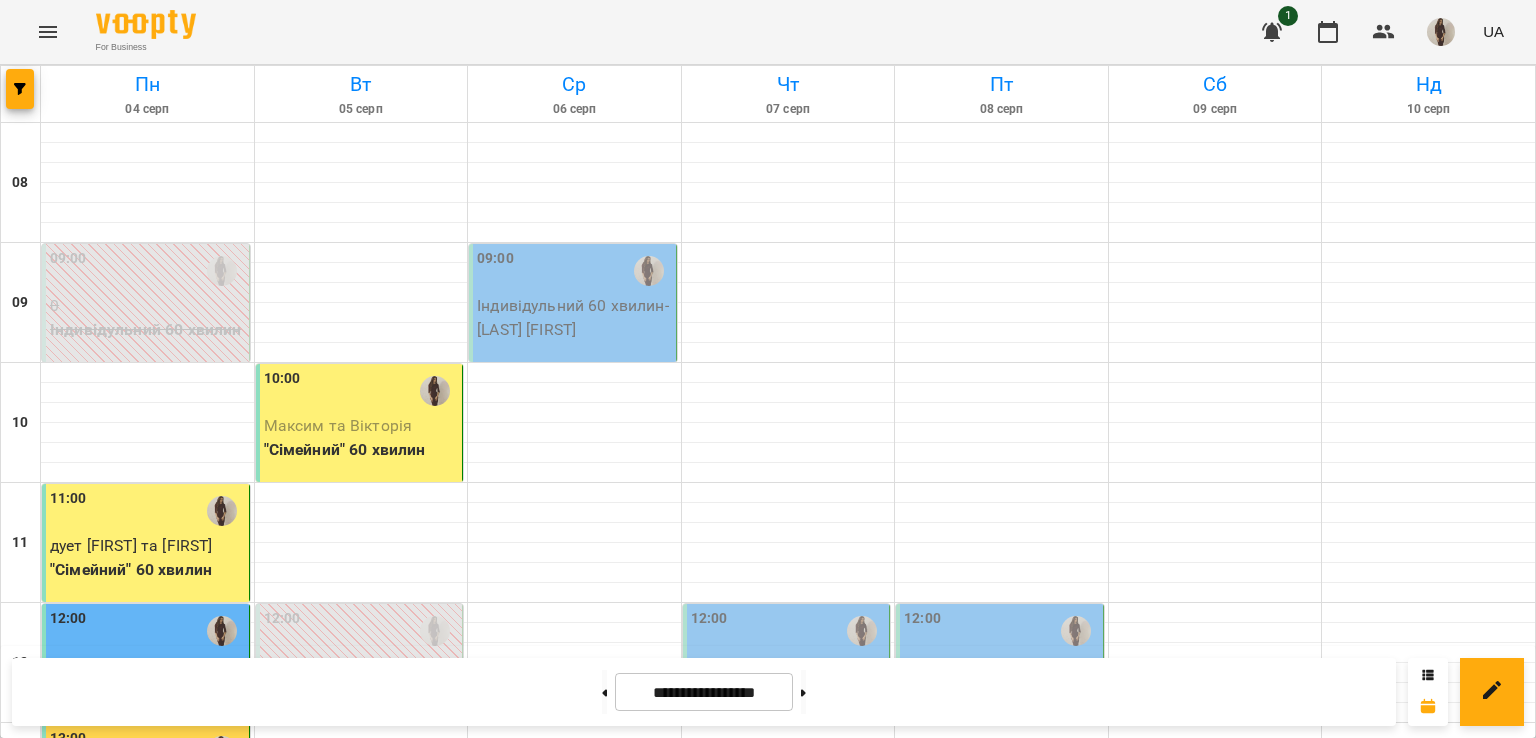 scroll, scrollTop: 200, scrollLeft: 0, axis: vertical 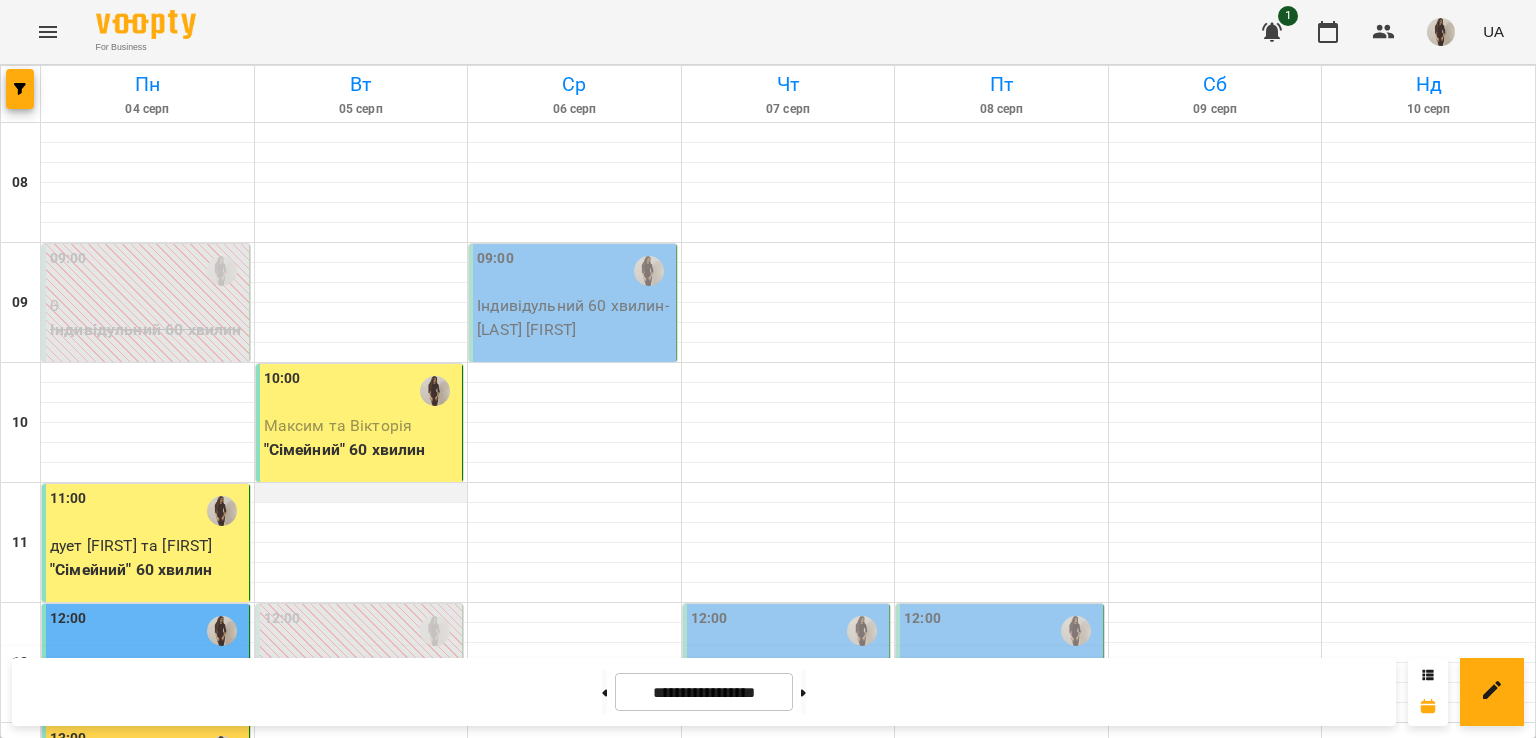 click at bounding box center (361, 493) 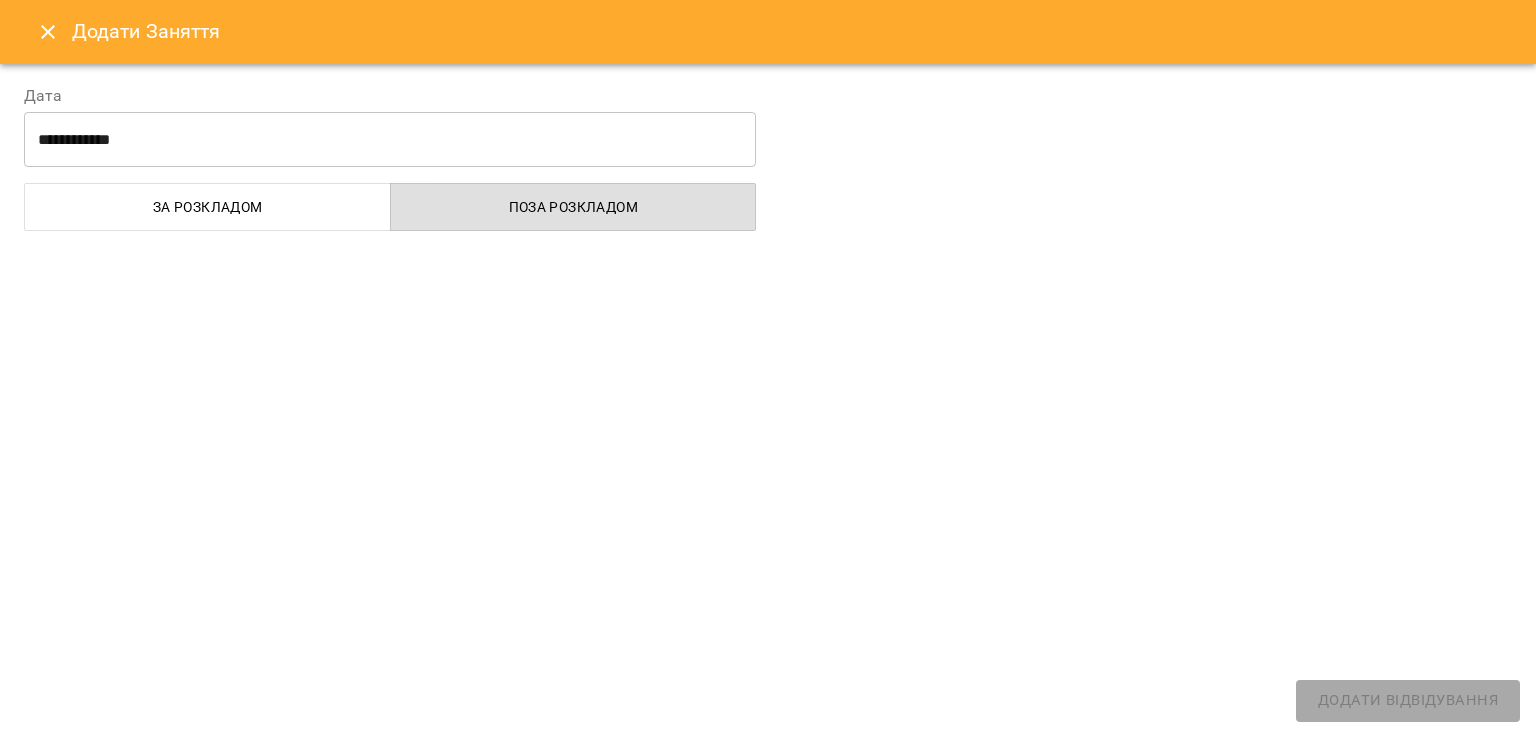 select on "**********" 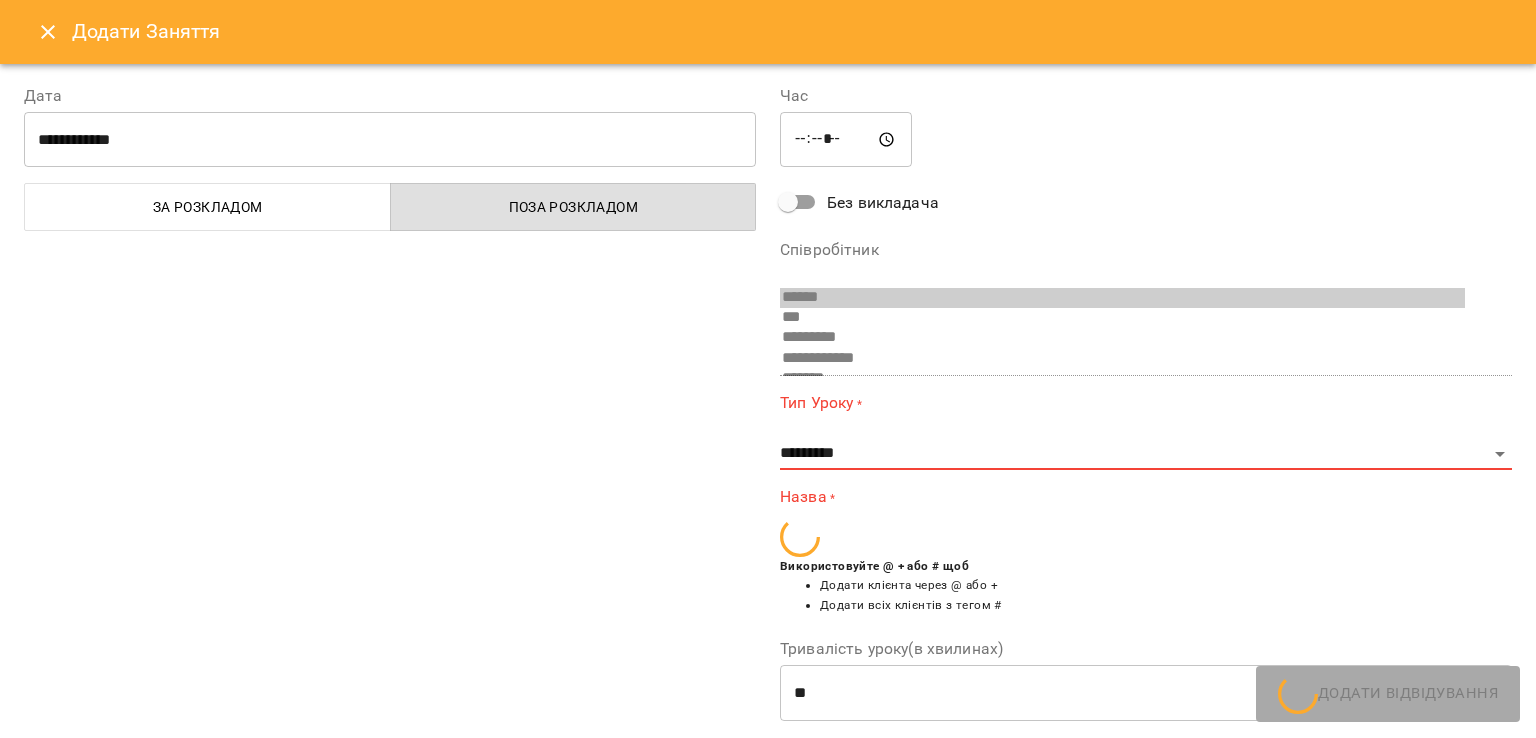 scroll, scrollTop: 94, scrollLeft: 0, axis: vertical 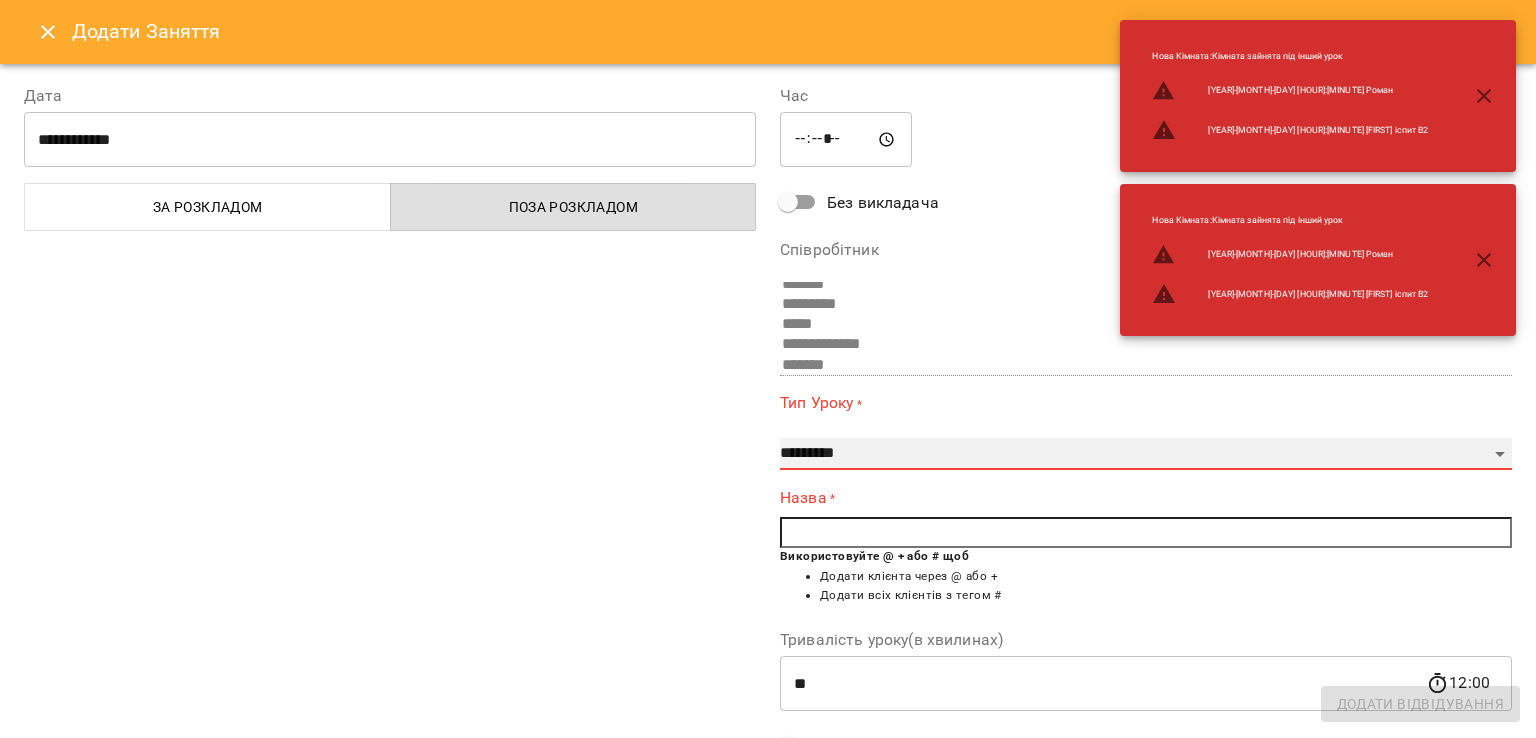 click on "**********" at bounding box center [1146, 454] 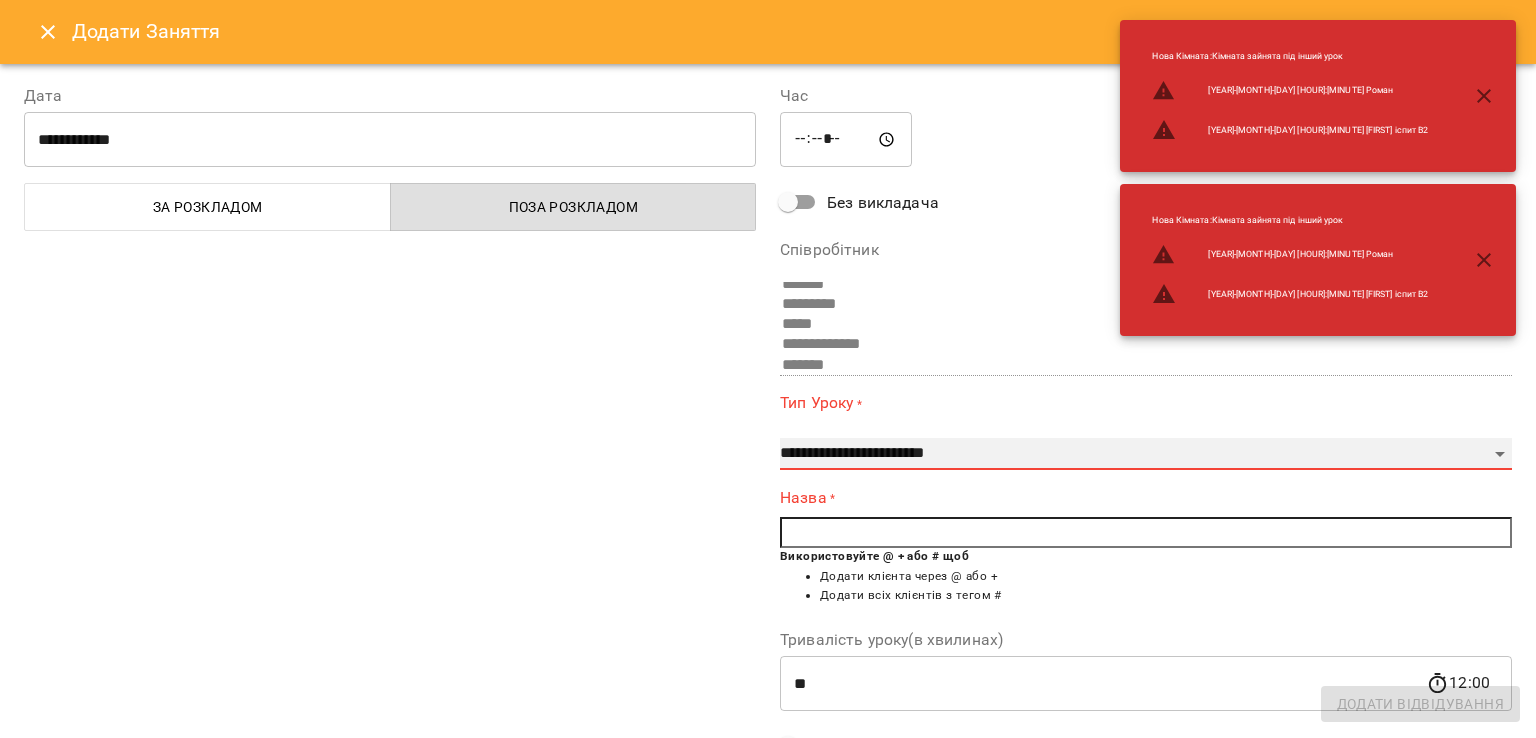 click on "**********" at bounding box center (1146, 454) 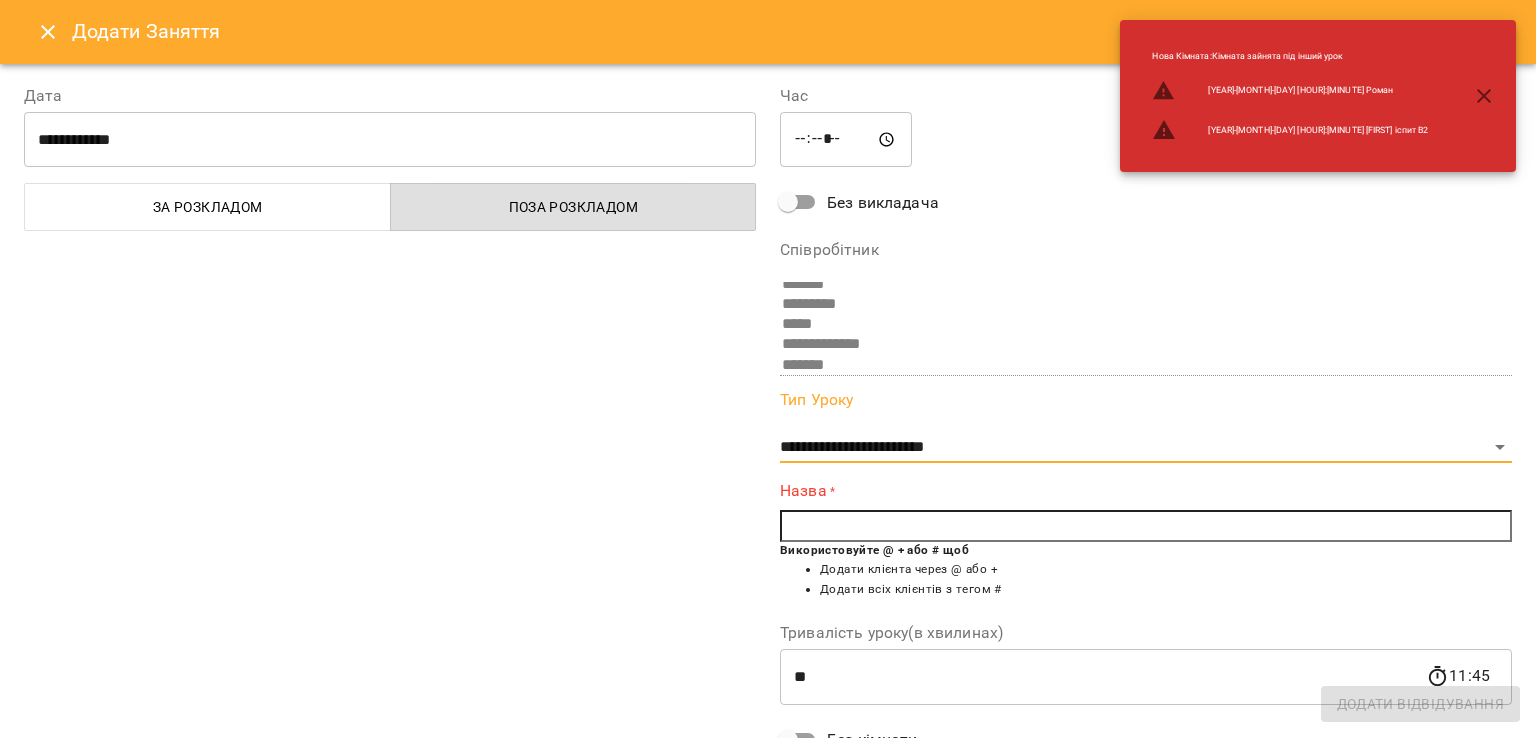 click at bounding box center [1146, 526] 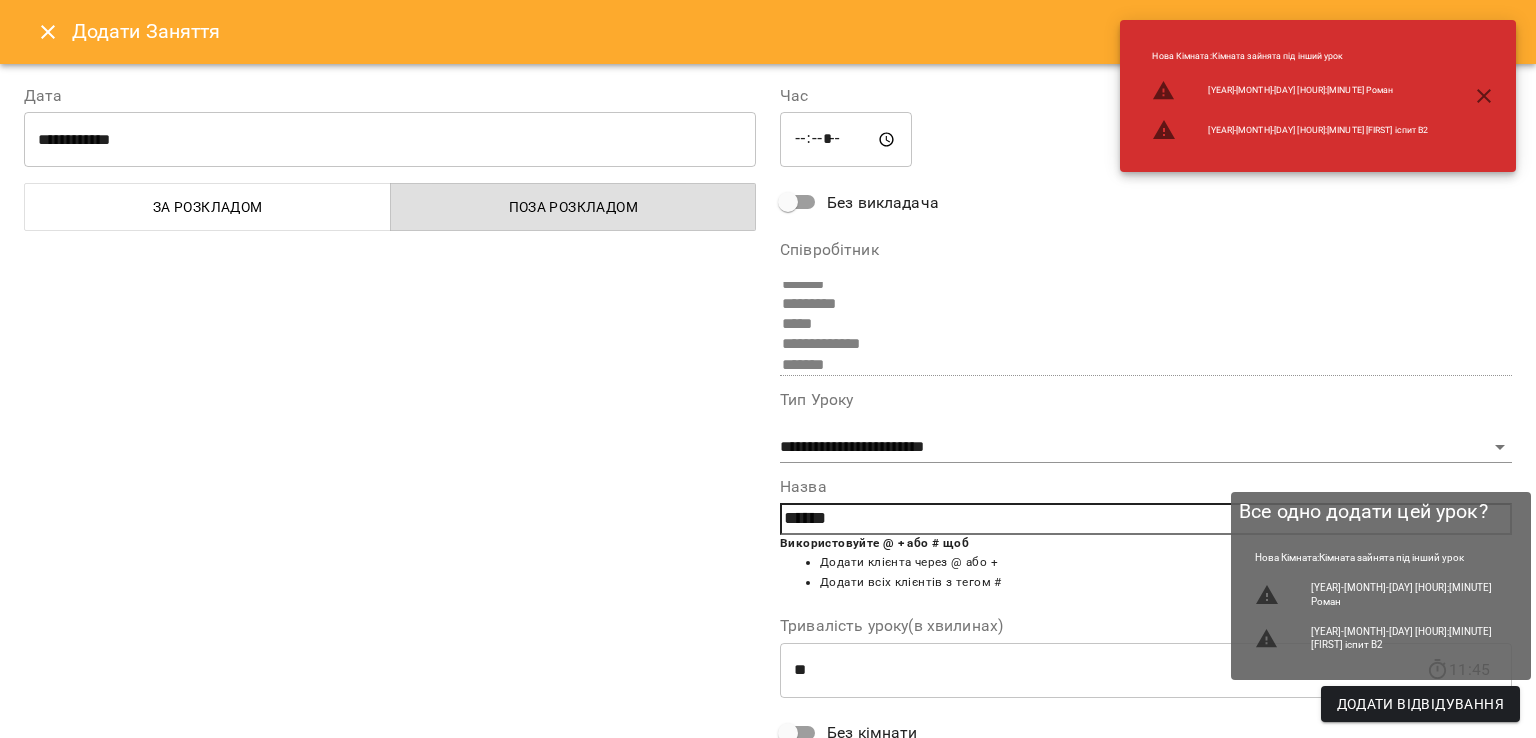 type on "******" 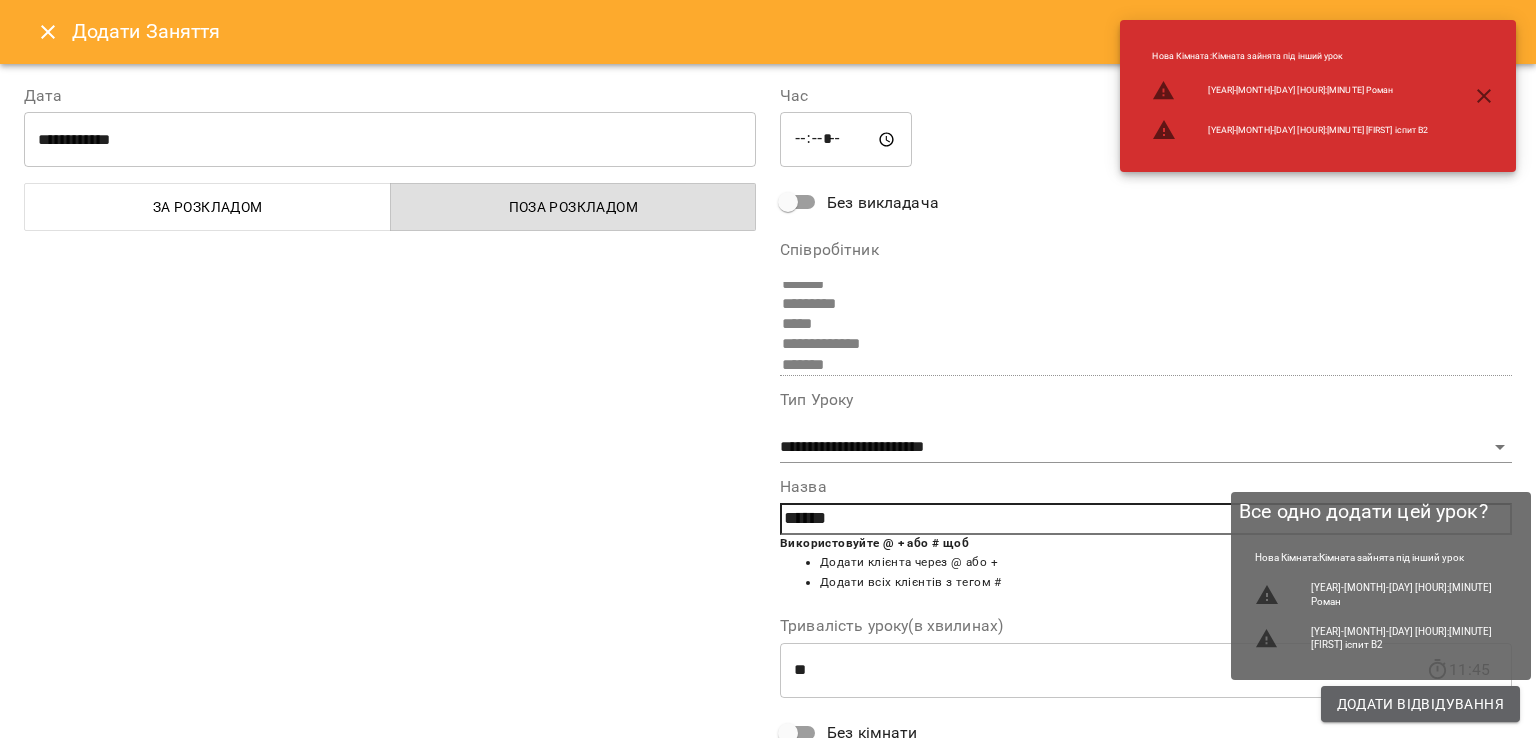 click on "Додати Відвідування" at bounding box center (1420, 704) 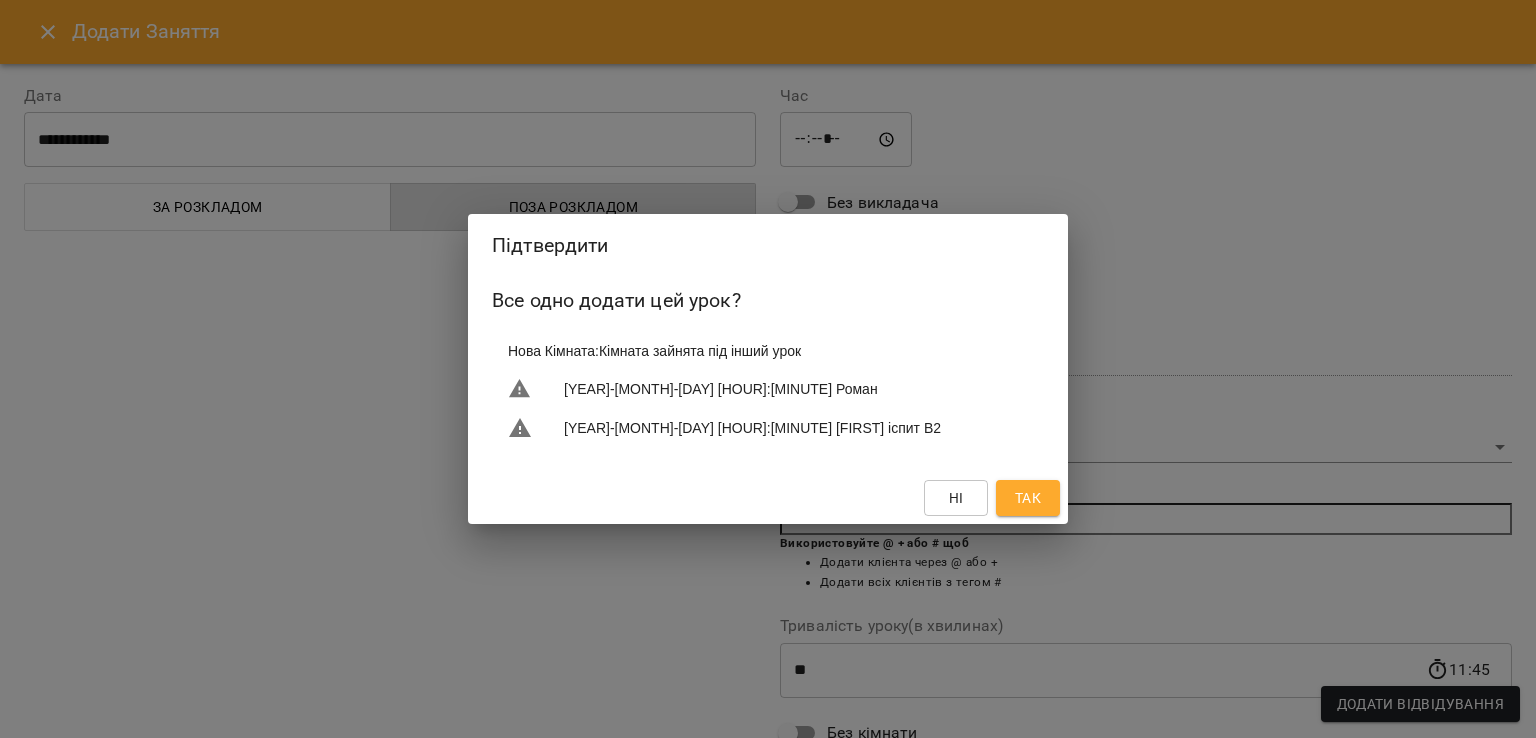 click on "Так" at bounding box center [1028, 498] 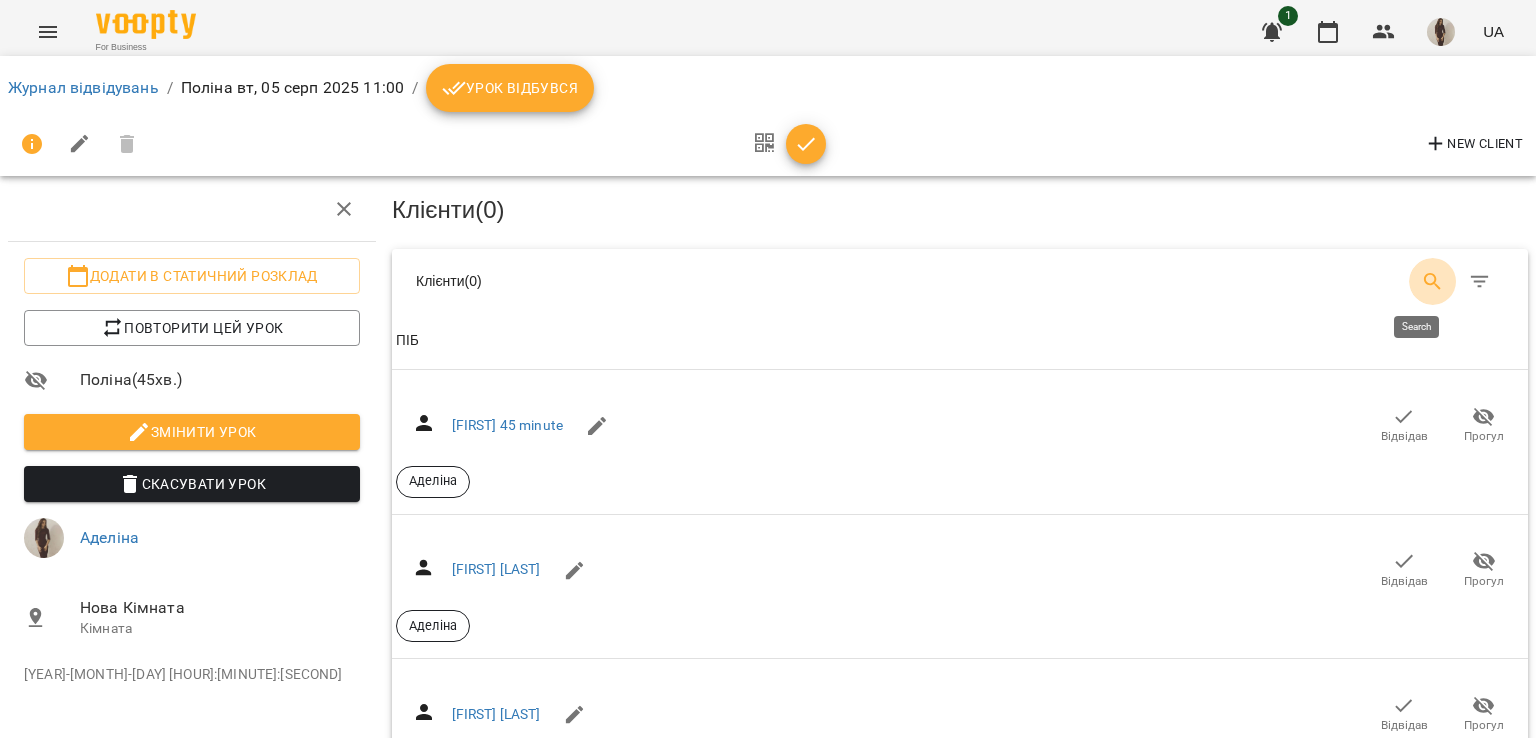 click 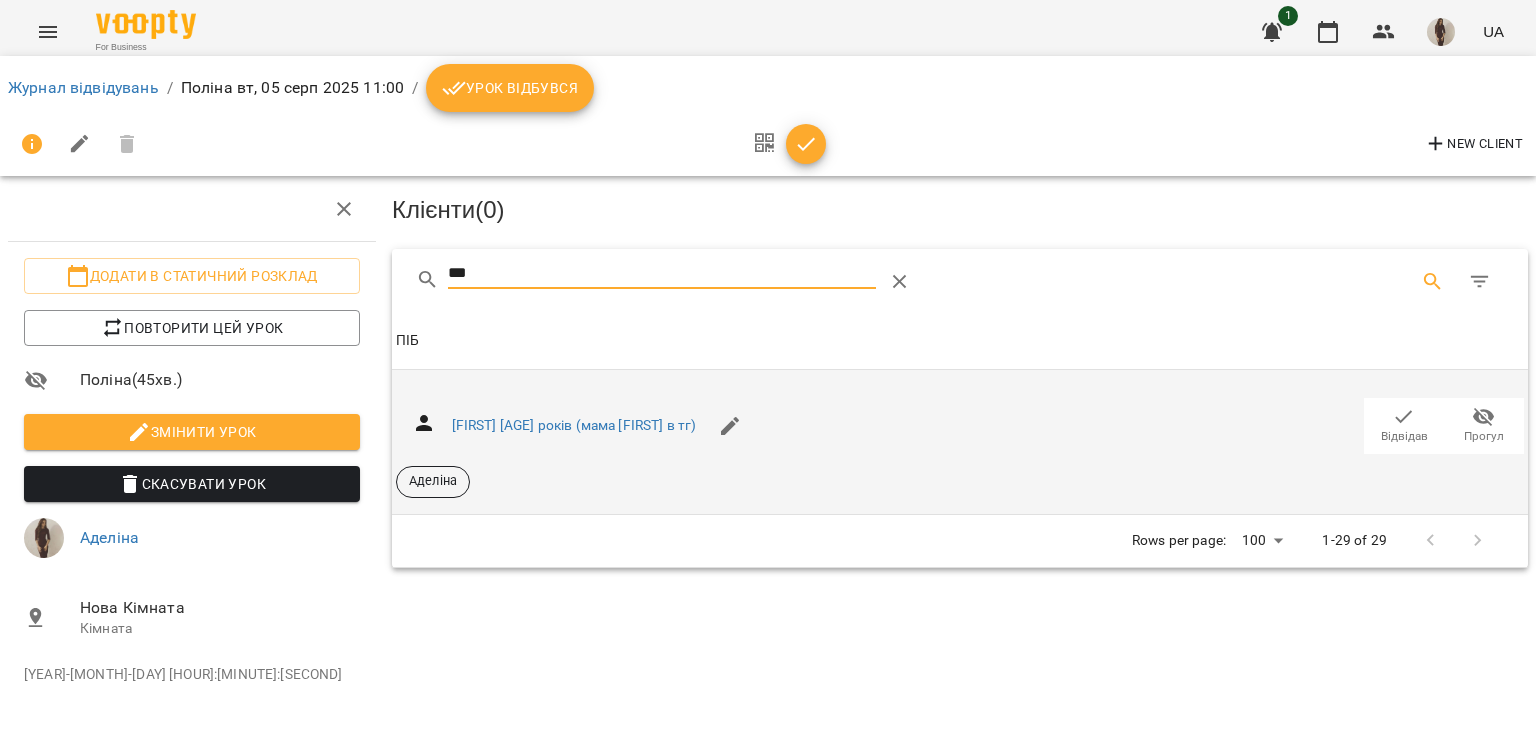 type on "***" 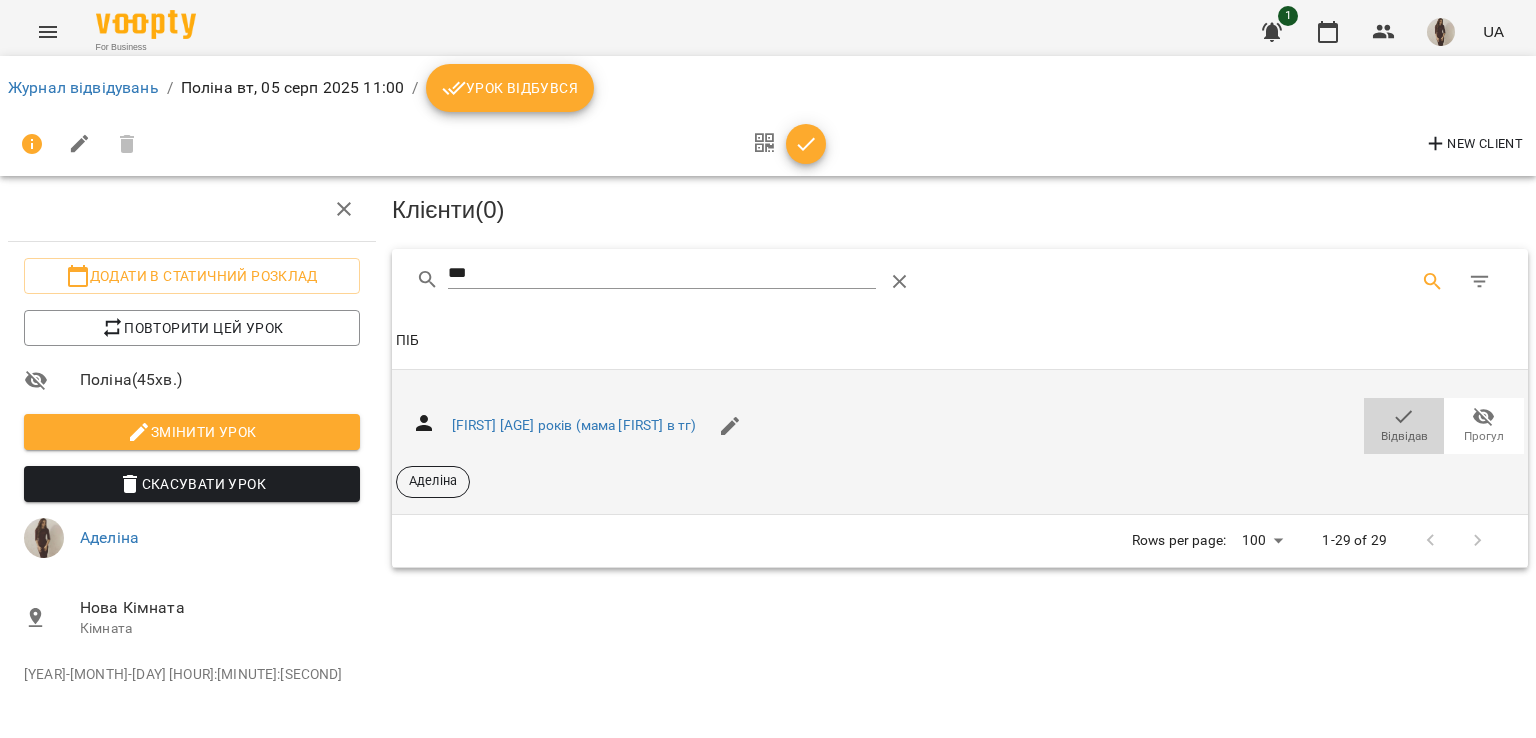 click on "Відвідав" at bounding box center [1404, 426] 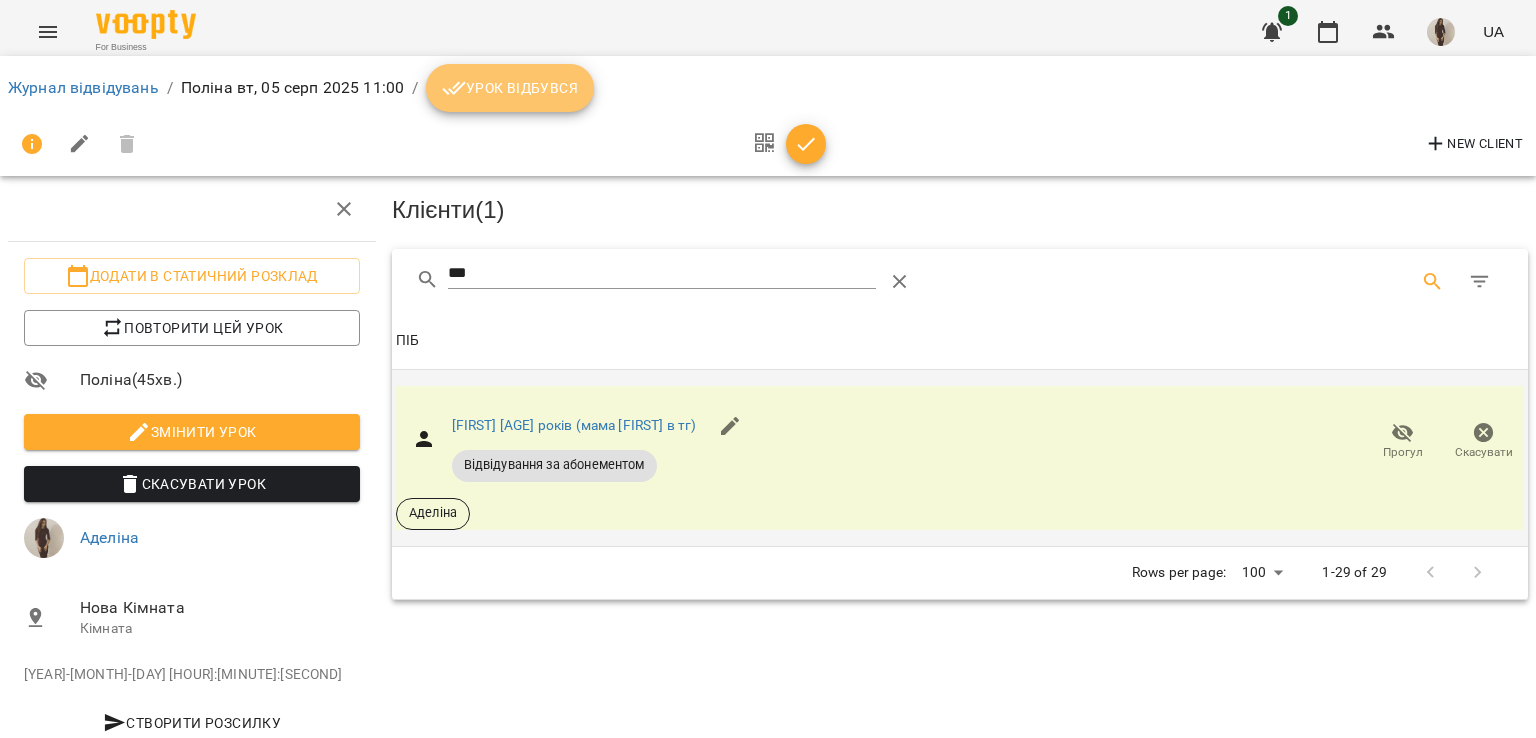 click on "Урок відбувся" at bounding box center [510, 88] 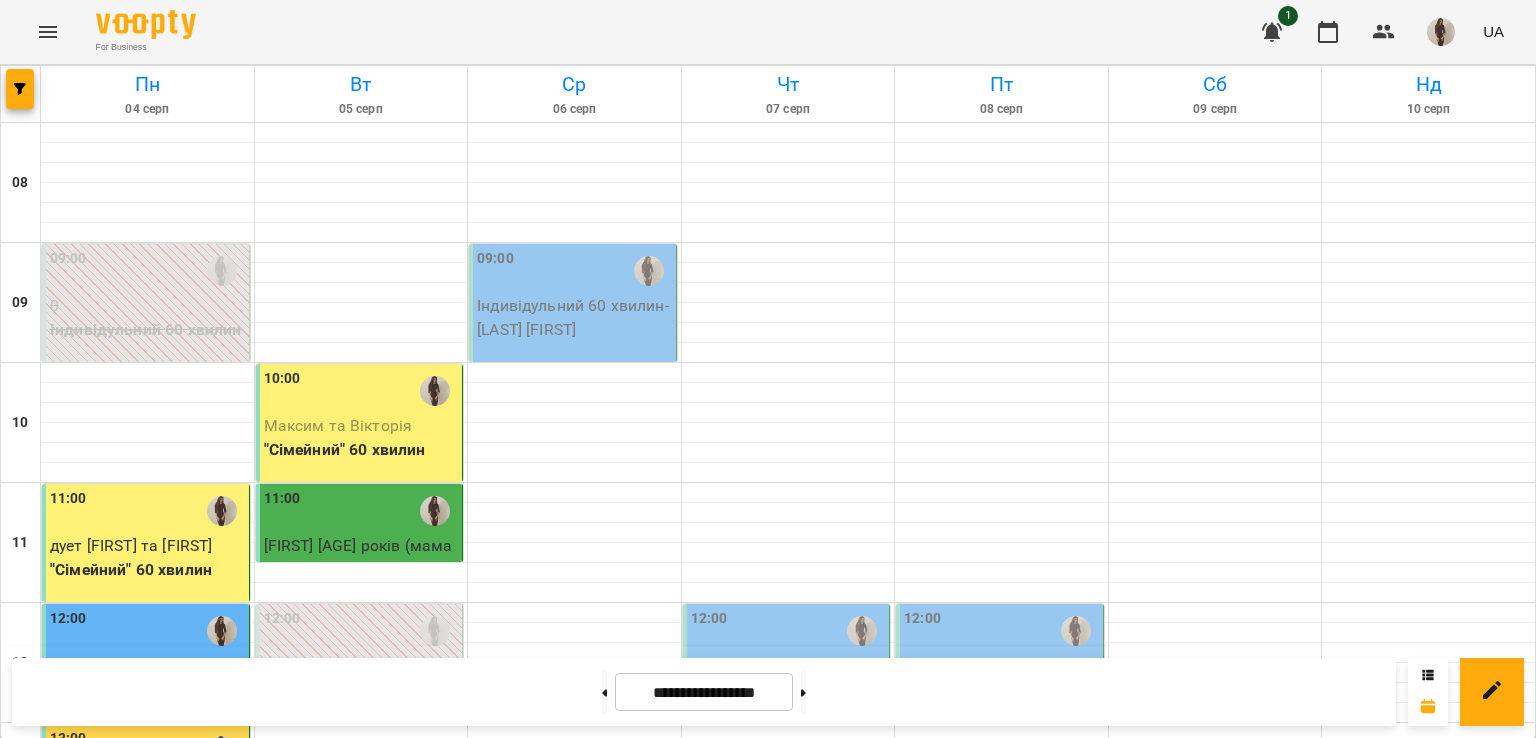 click on "Максим та Вікторія" at bounding box center (338, 425) 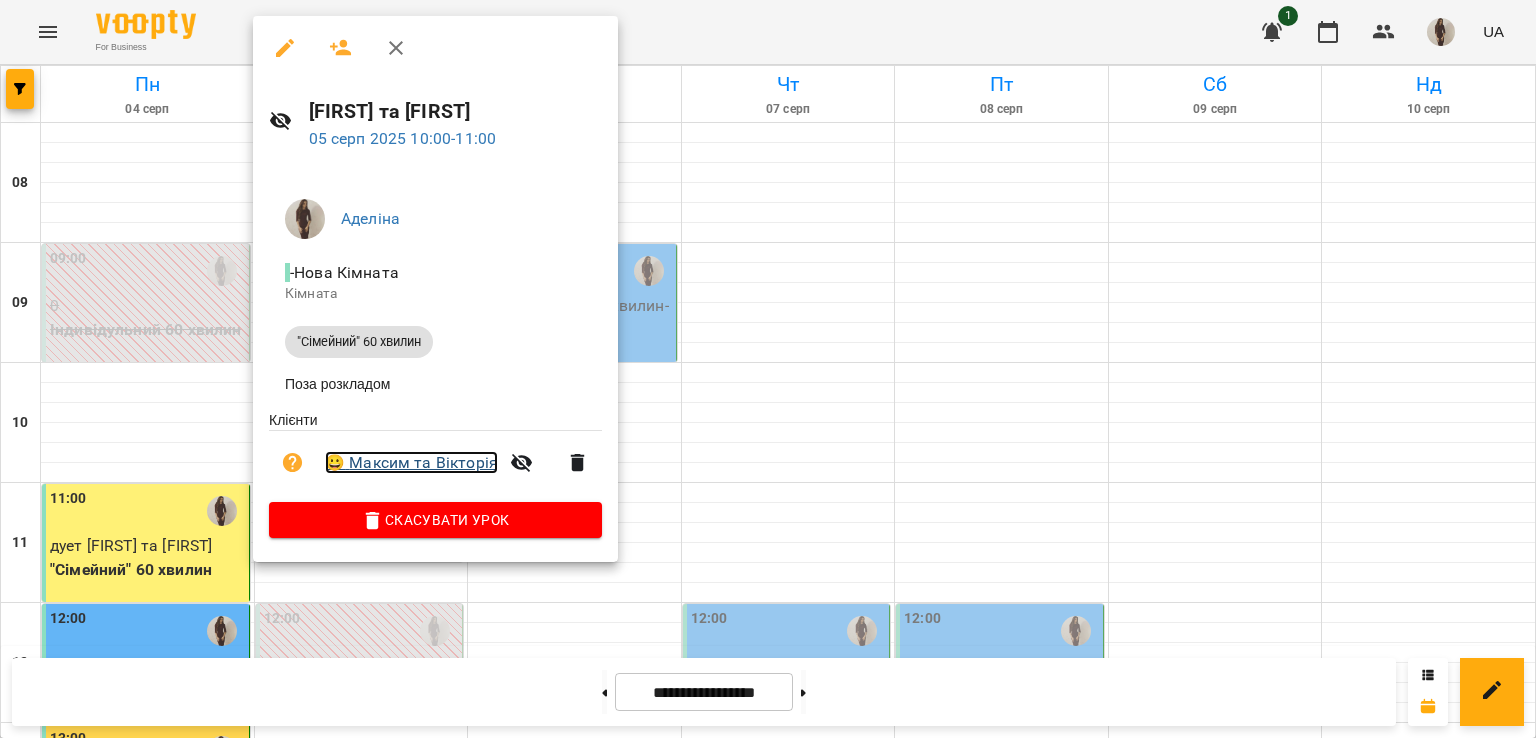 click on "😀 [FIRST] та [FIRST]" at bounding box center (411, 463) 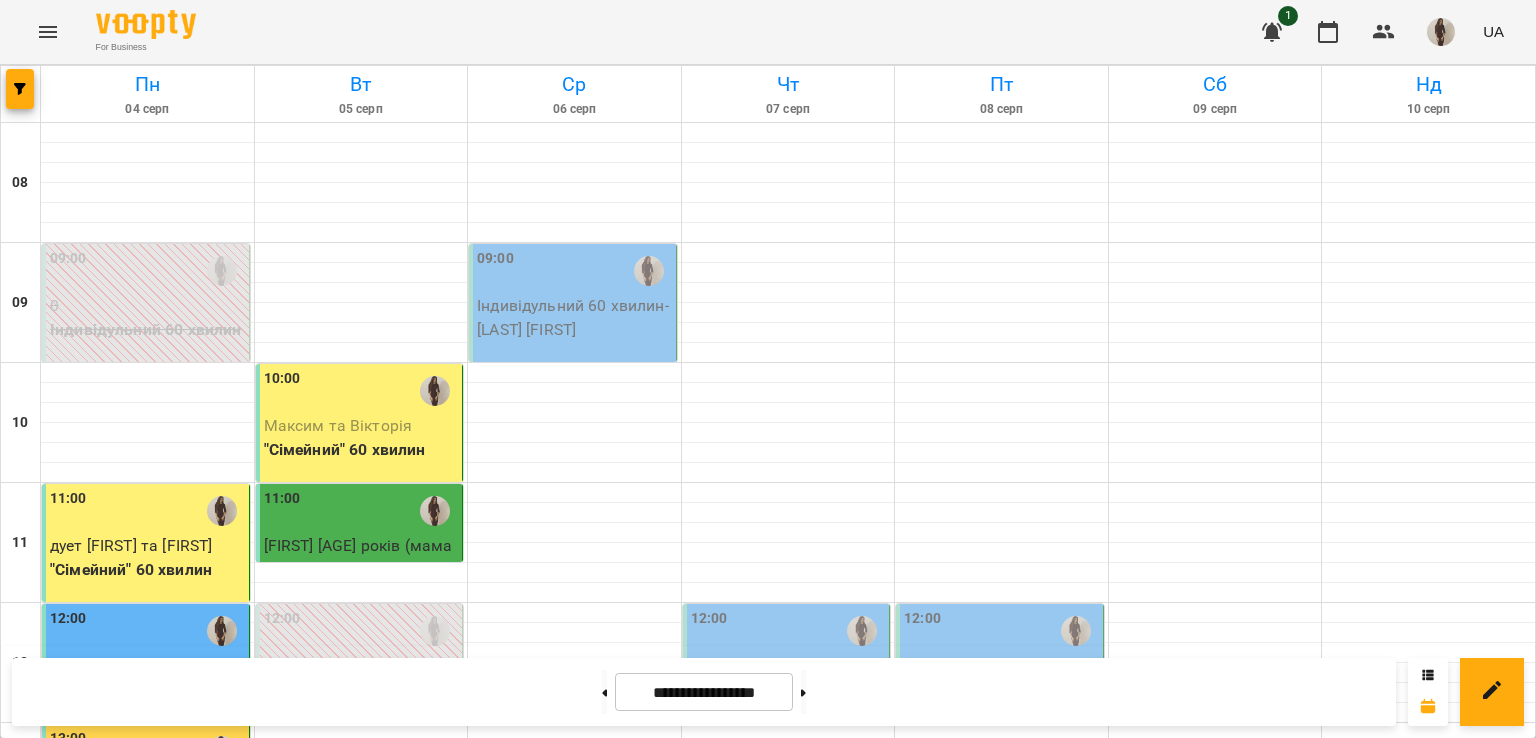 scroll, scrollTop: 97, scrollLeft: 0, axis: vertical 